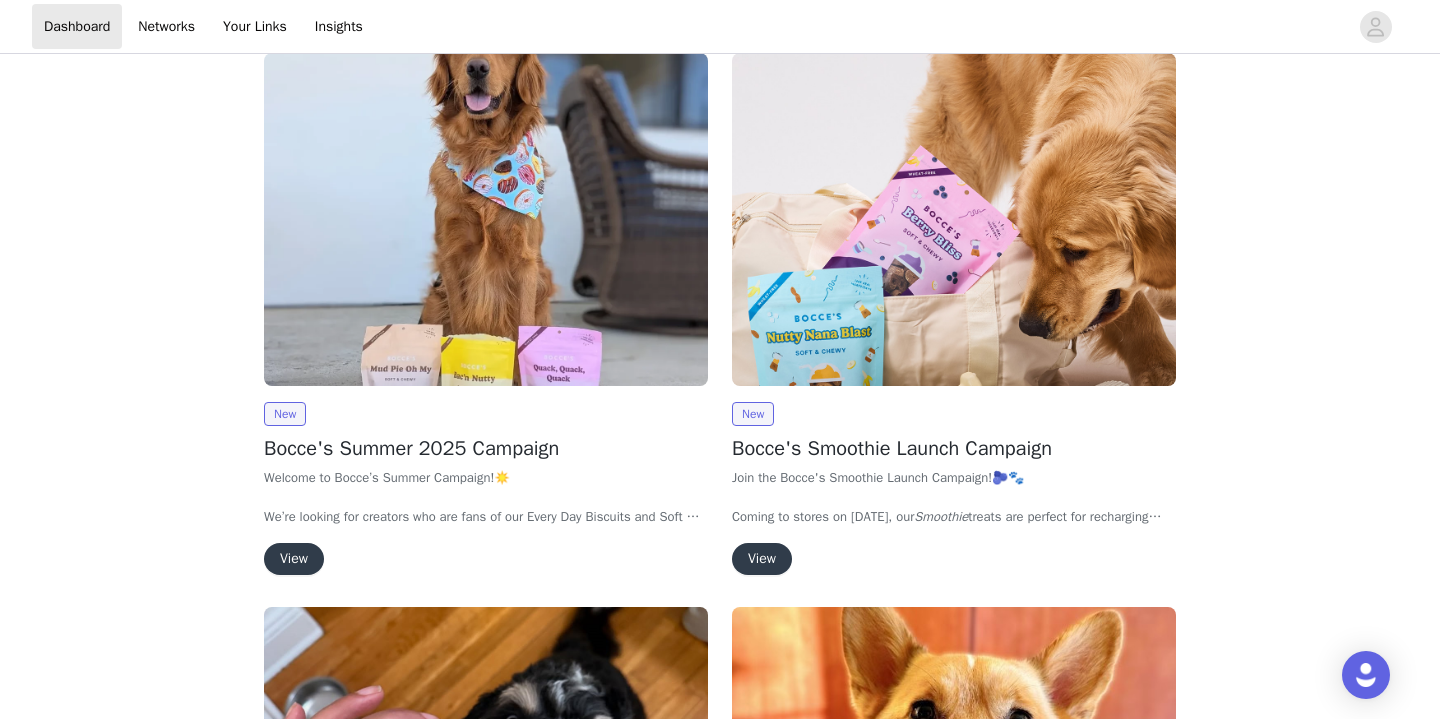 scroll, scrollTop: 122, scrollLeft: 0, axis: vertical 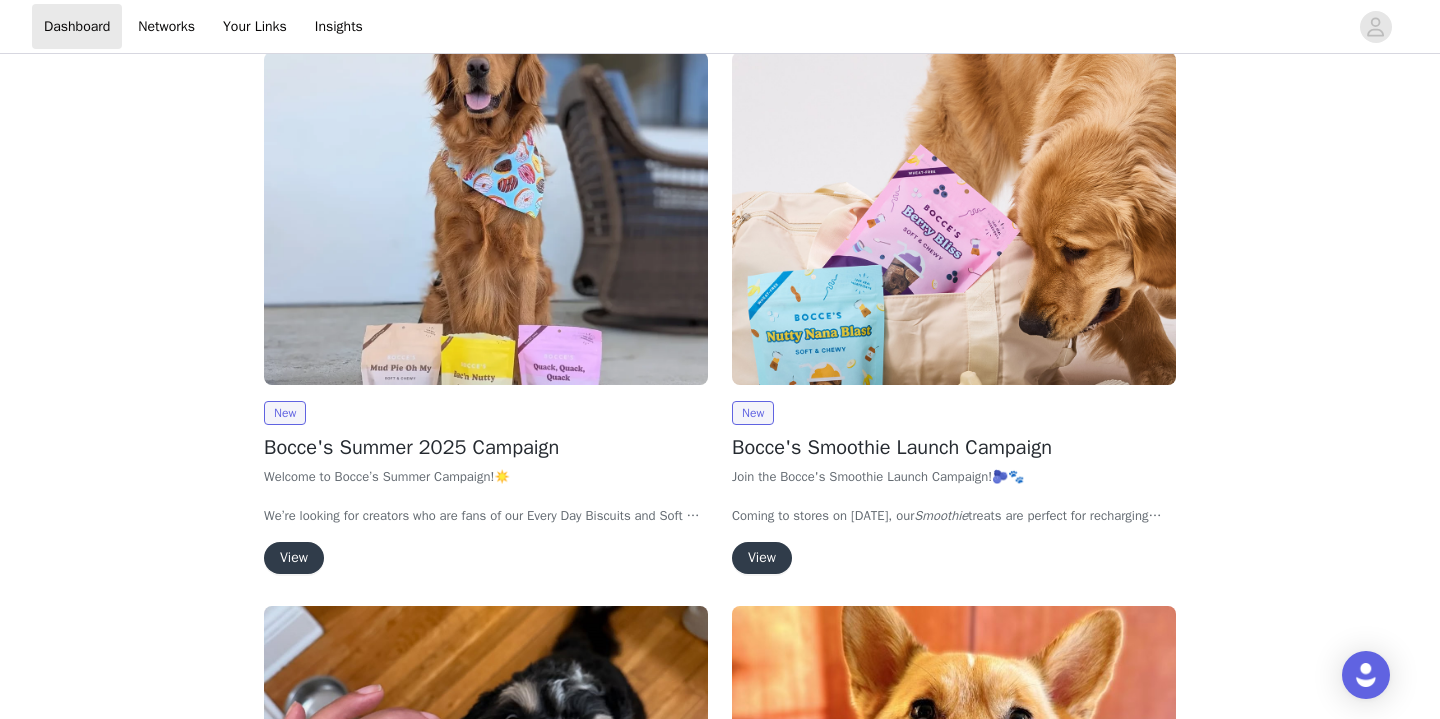 click at bounding box center (486, 218) 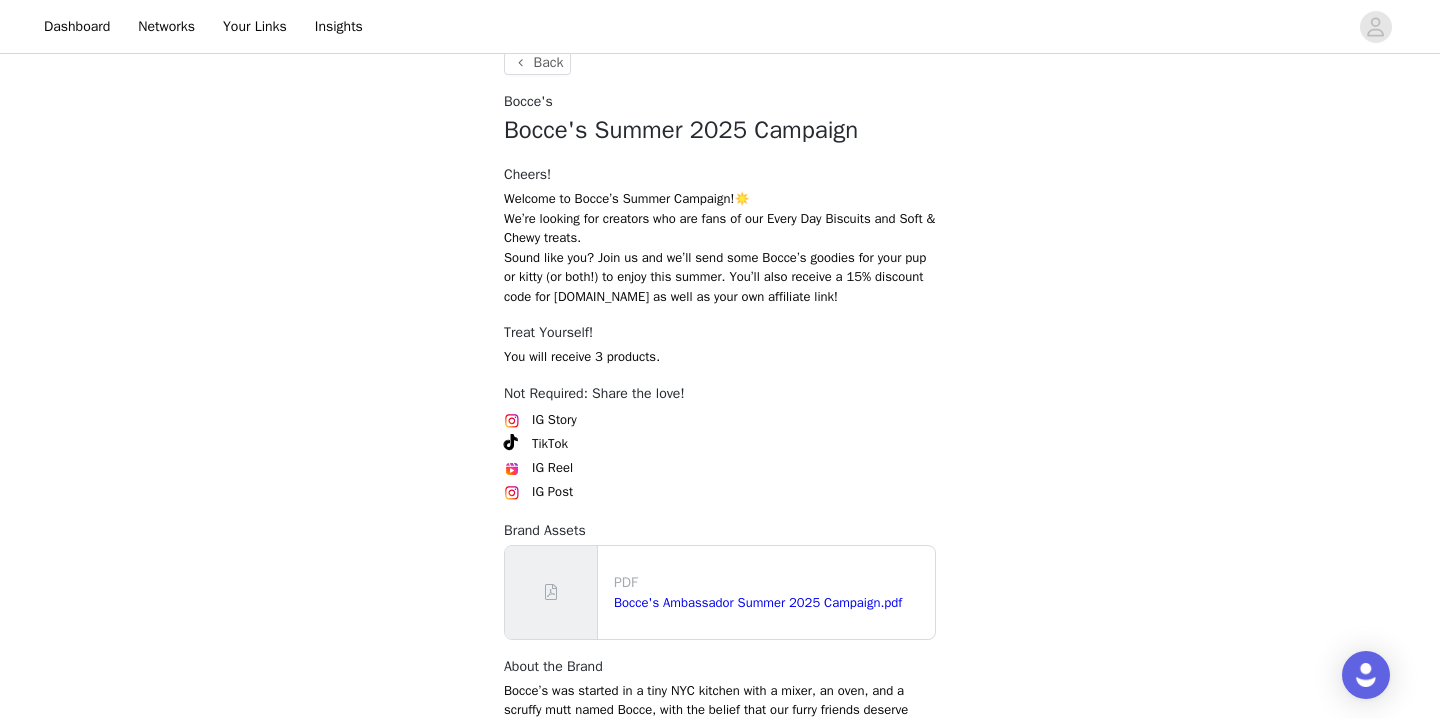 scroll, scrollTop: 659, scrollLeft: 0, axis: vertical 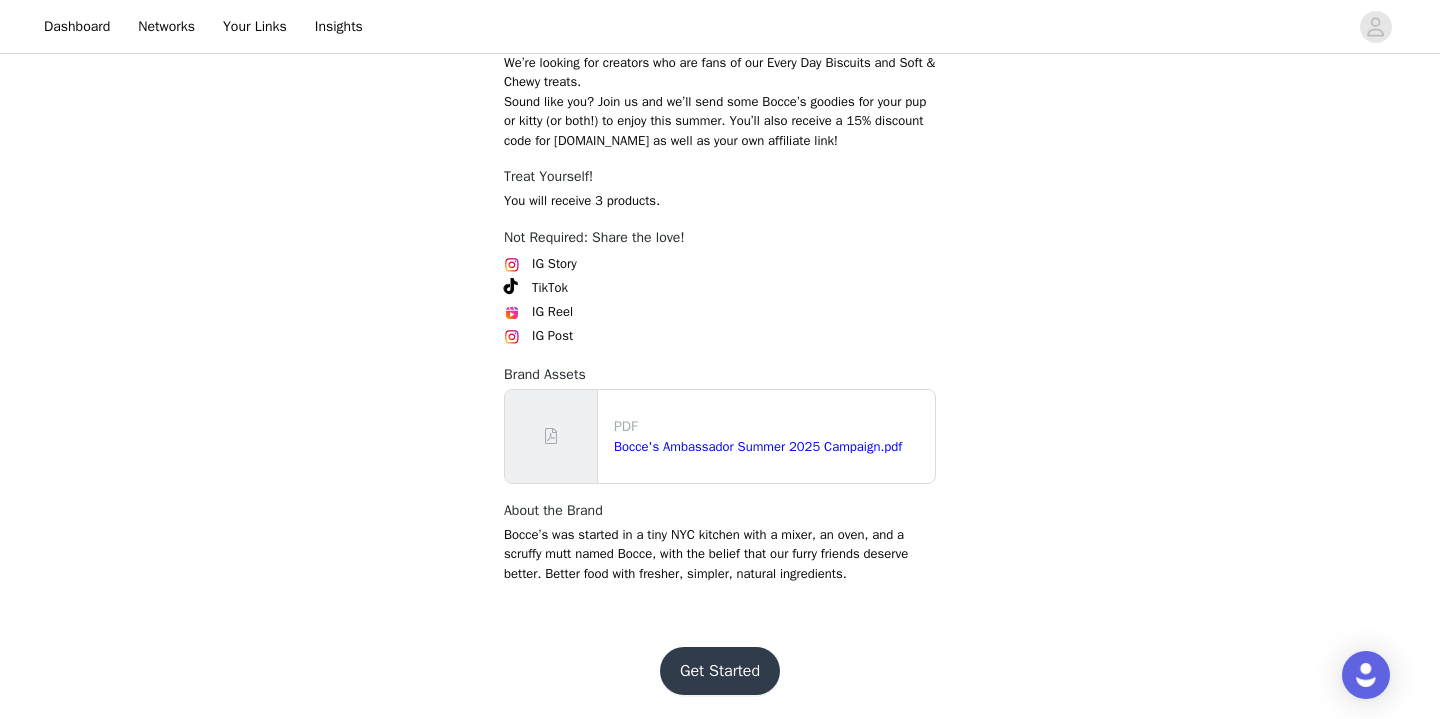 click on "Get Started" at bounding box center (720, 671) 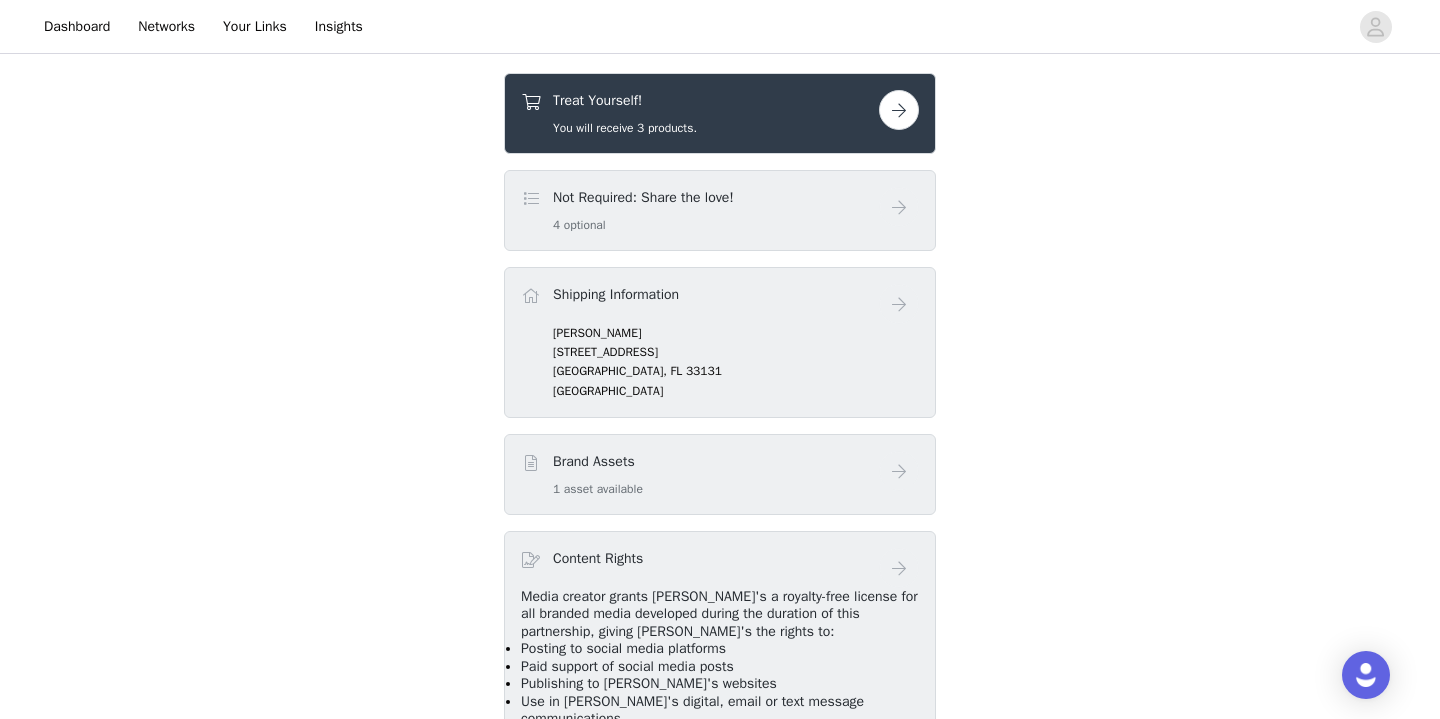 scroll, scrollTop: 532, scrollLeft: 0, axis: vertical 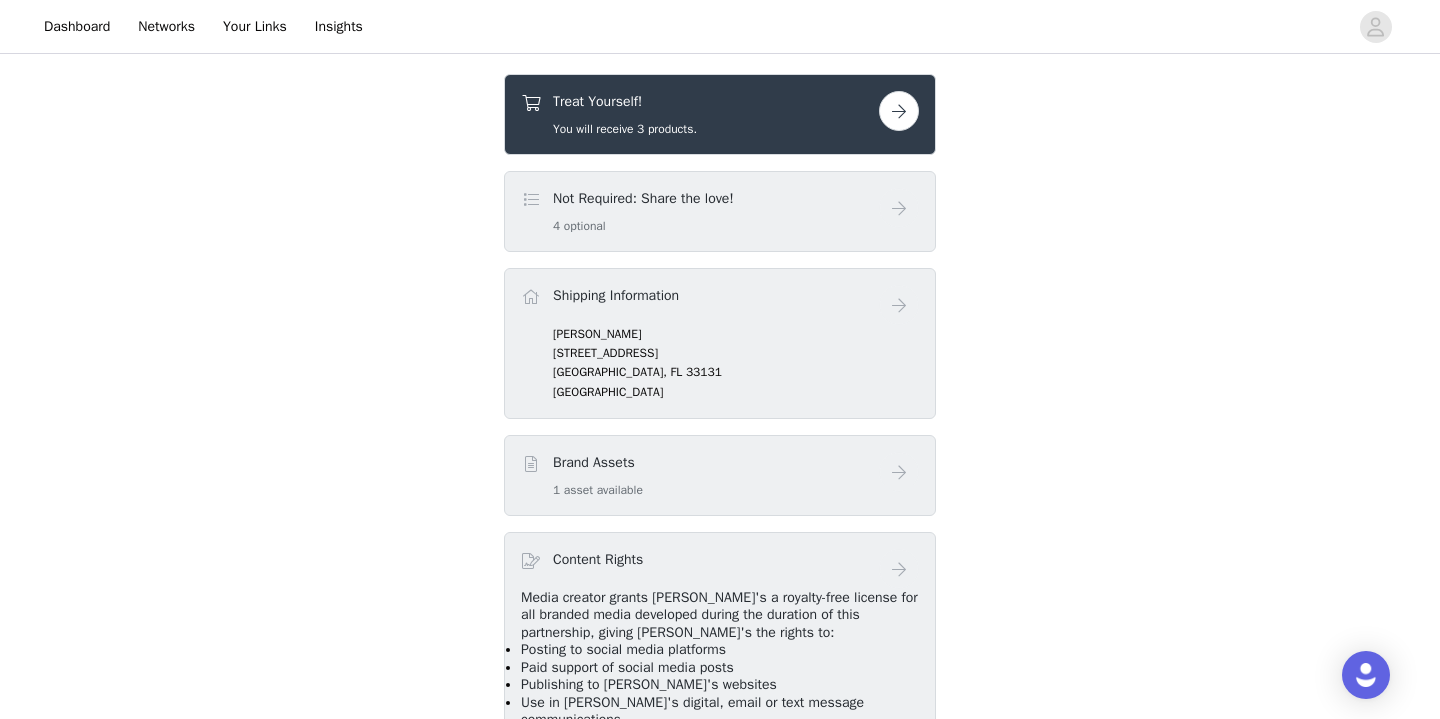 click at bounding box center (899, 111) 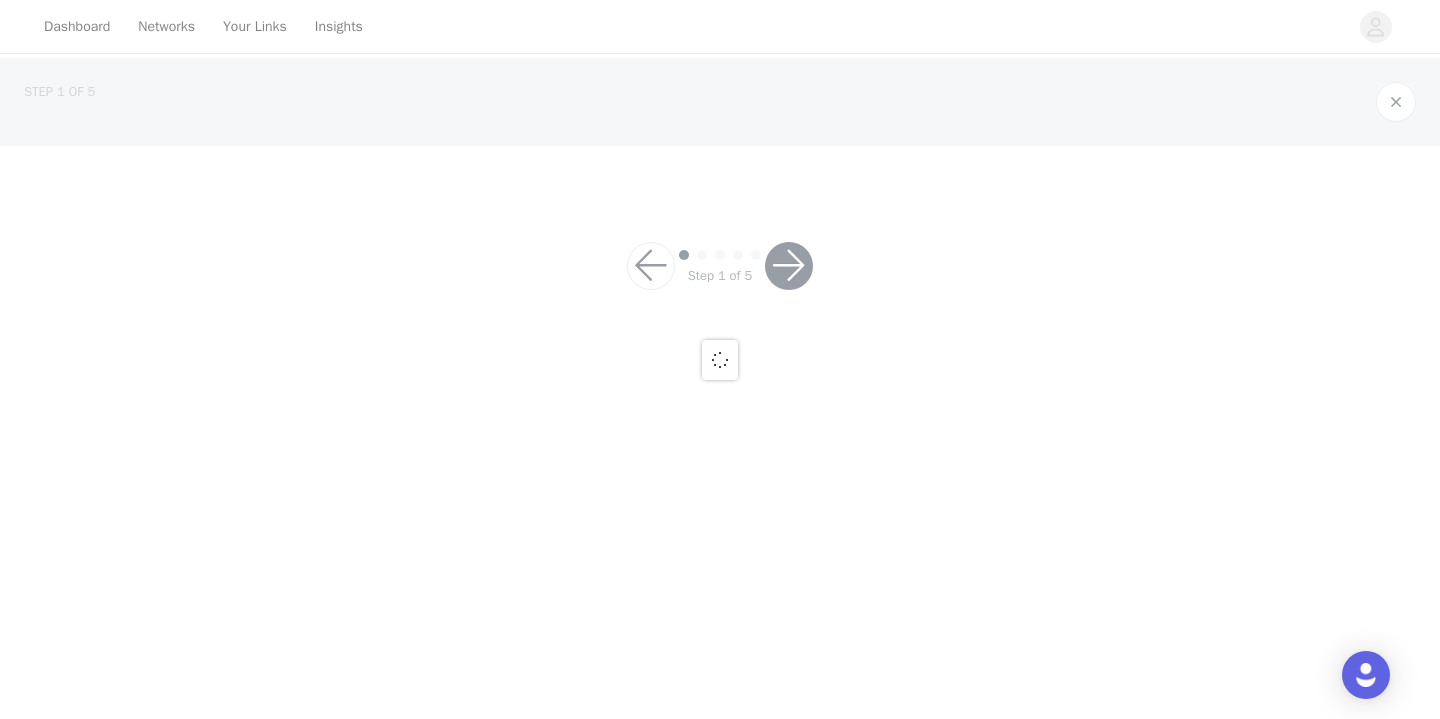 scroll, scrollTop: 0, scrollLeft: 0, axis: both 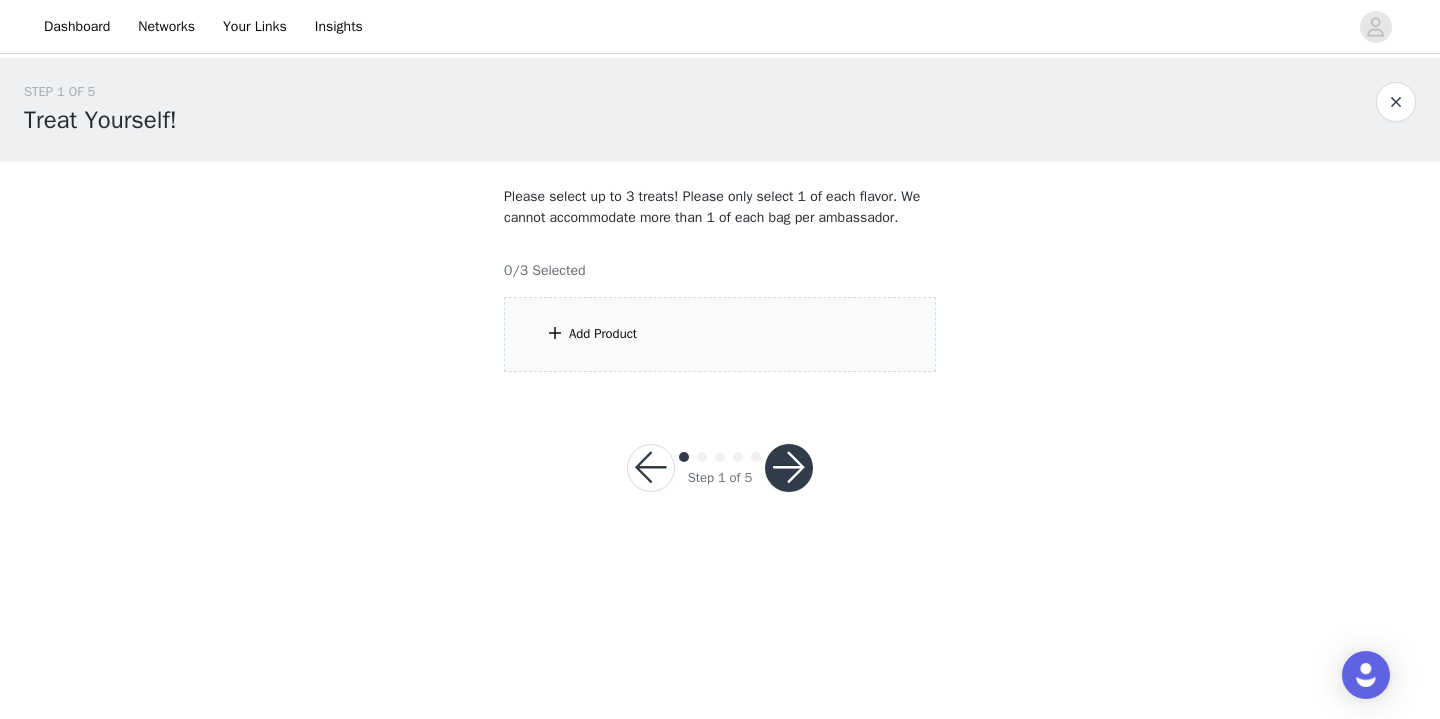 click on "Add Product" at bounding box center [720, 334] 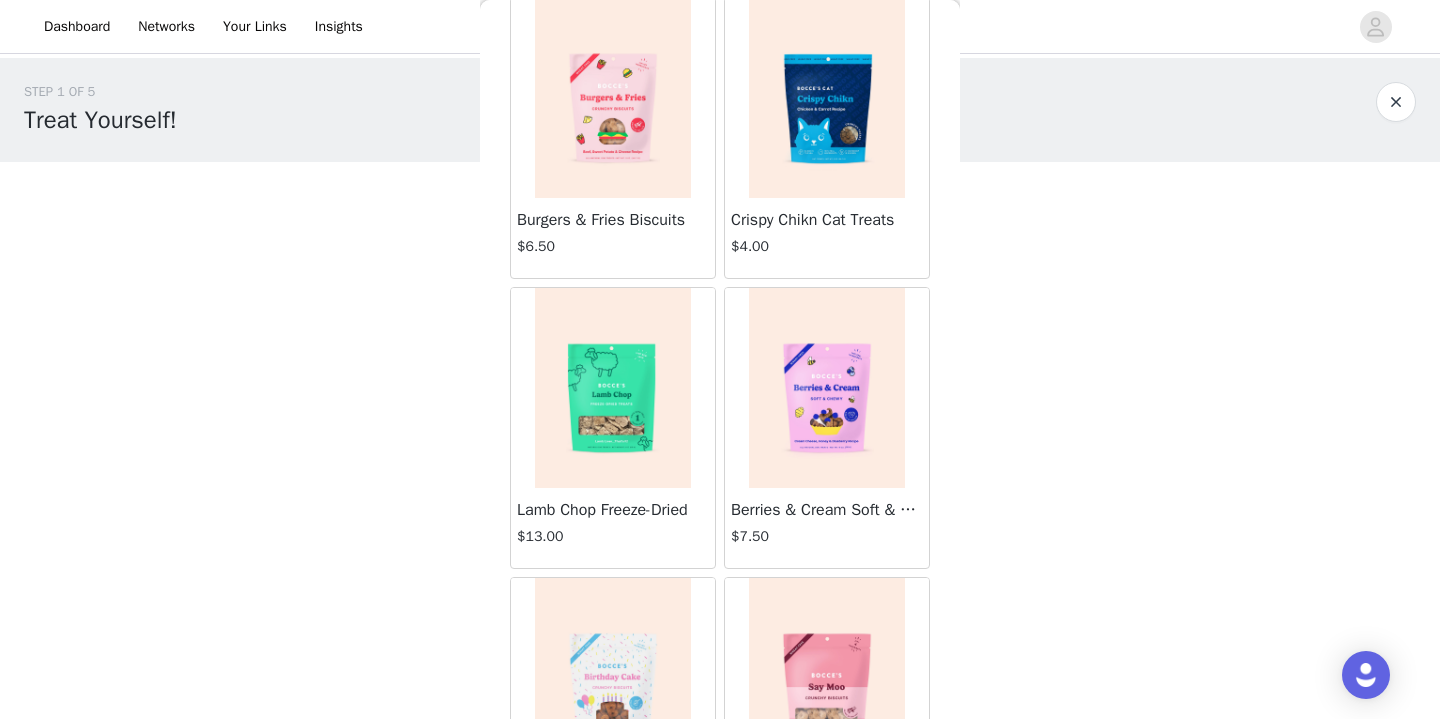 scroll, scrollTop: 1211, scrollLeft: 0, axis: vertical 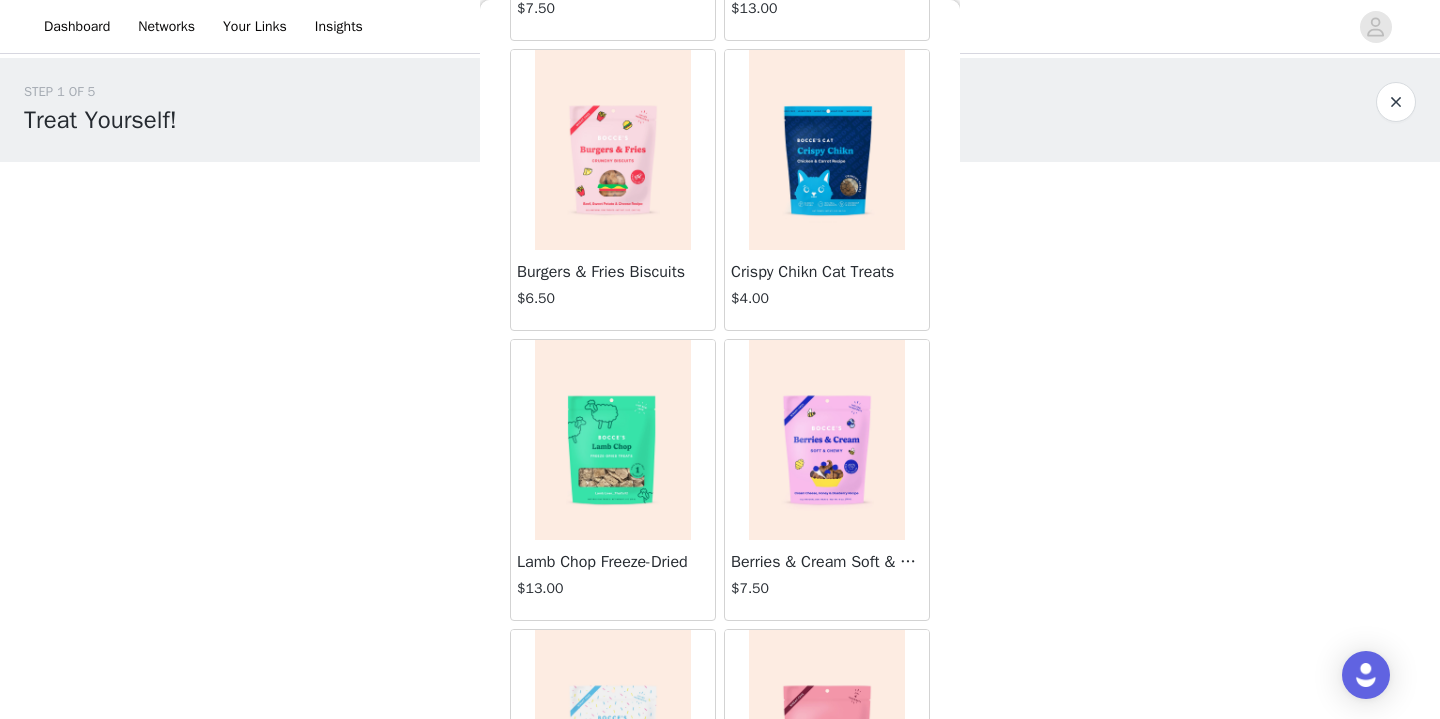 click at bounding box center (613, 440) 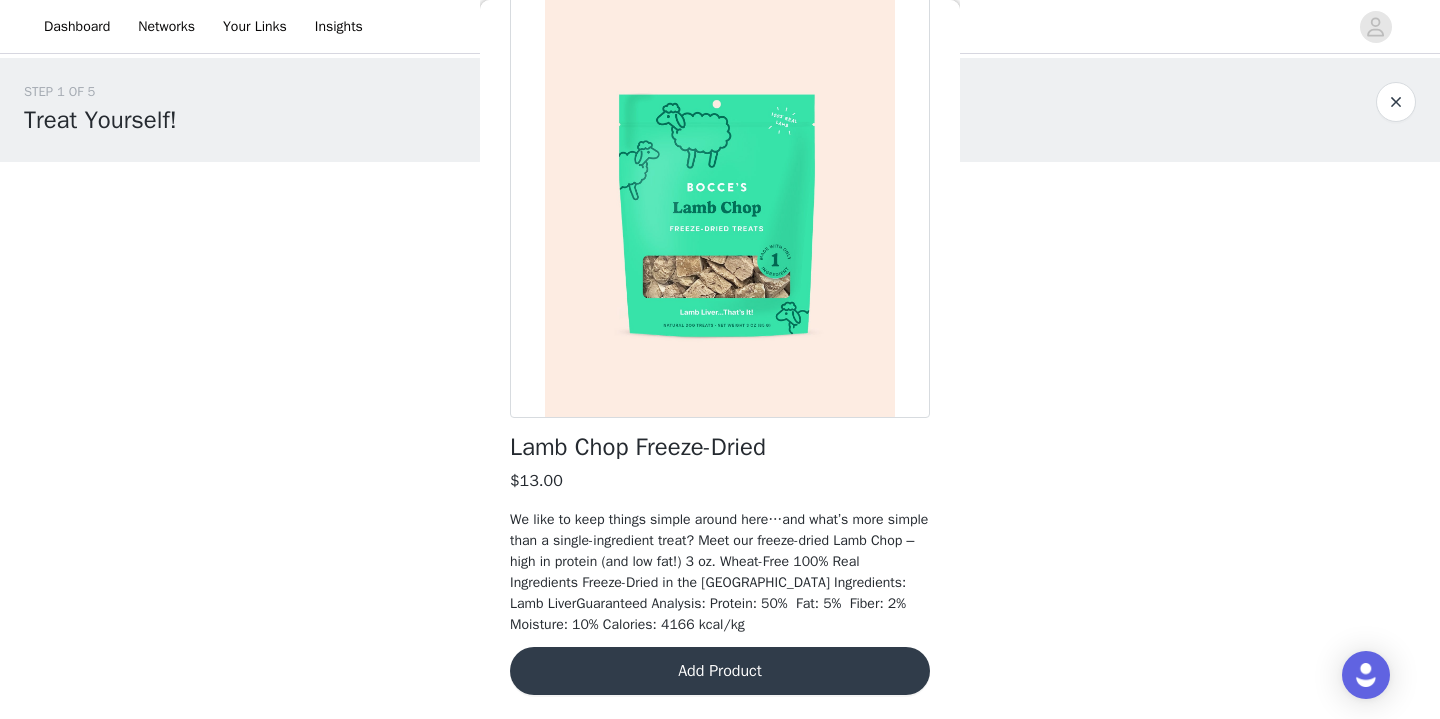 scroll, scrollTop: 132, scrollLeft: 0, axis: vertical 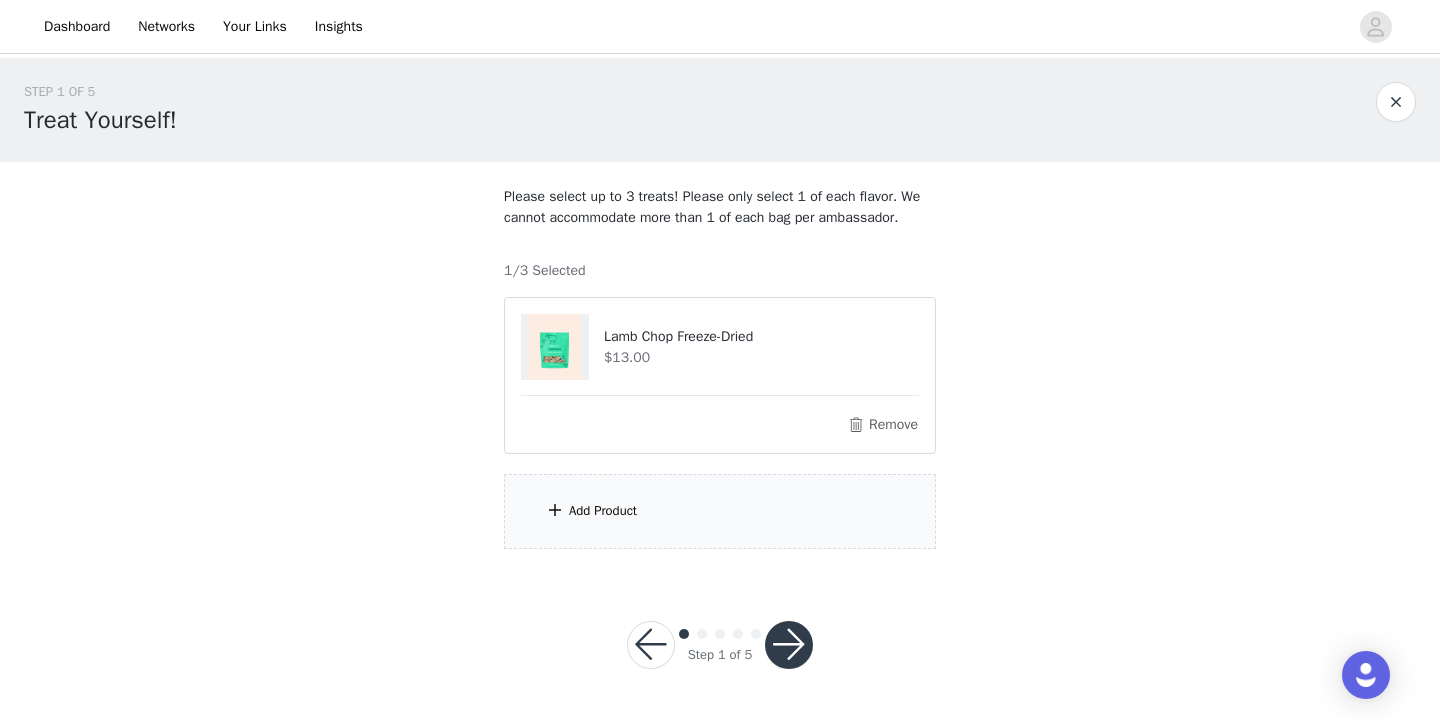 click on "Please select up to 3 treats! Please only select 1 of each flavor. We cannot accommodate more than 1 of each bag per ambassador.       1/3 Selected           Lamb Chop Freeze-Dried     $13.00             Remove     Add Product" at bounding box center (720, 367) 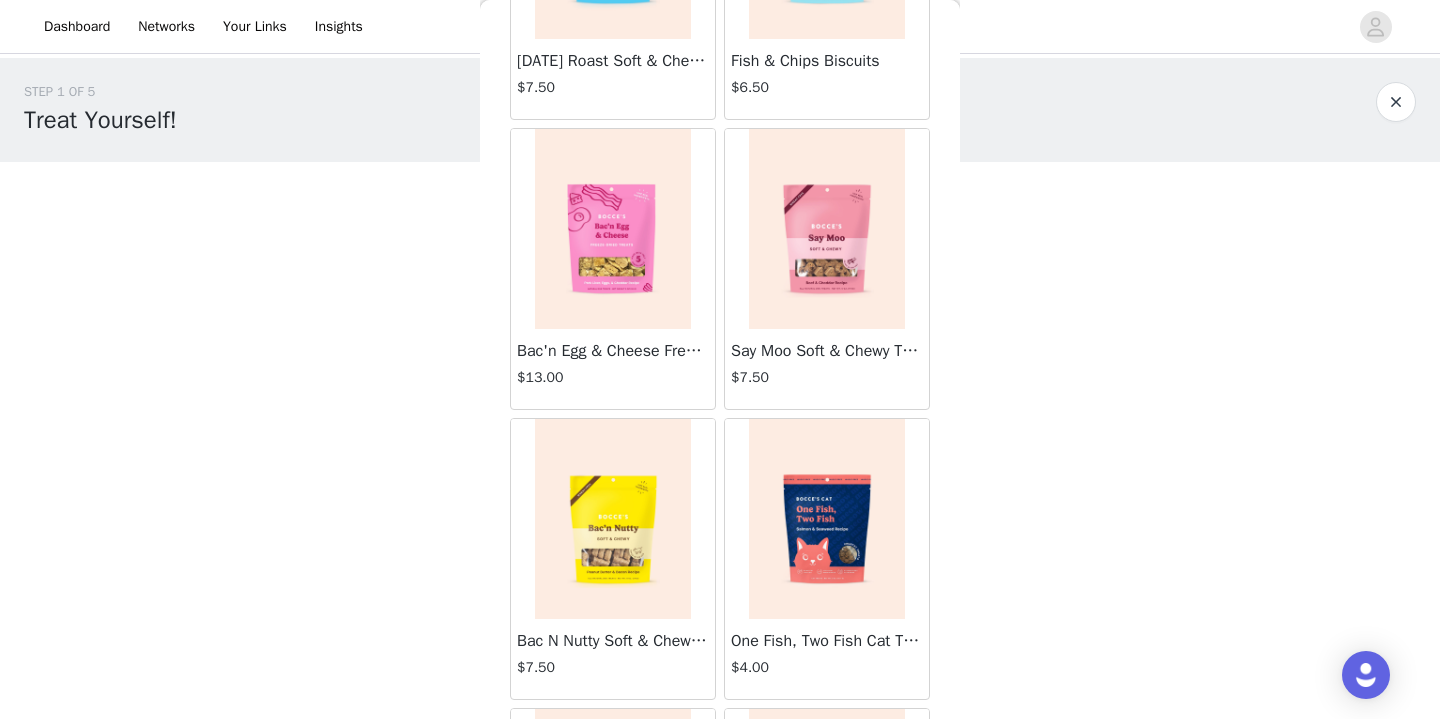 click on "Bac'n Egg & Cheese Freeze-Dried   $13.00" at bounding box center (613, 369) 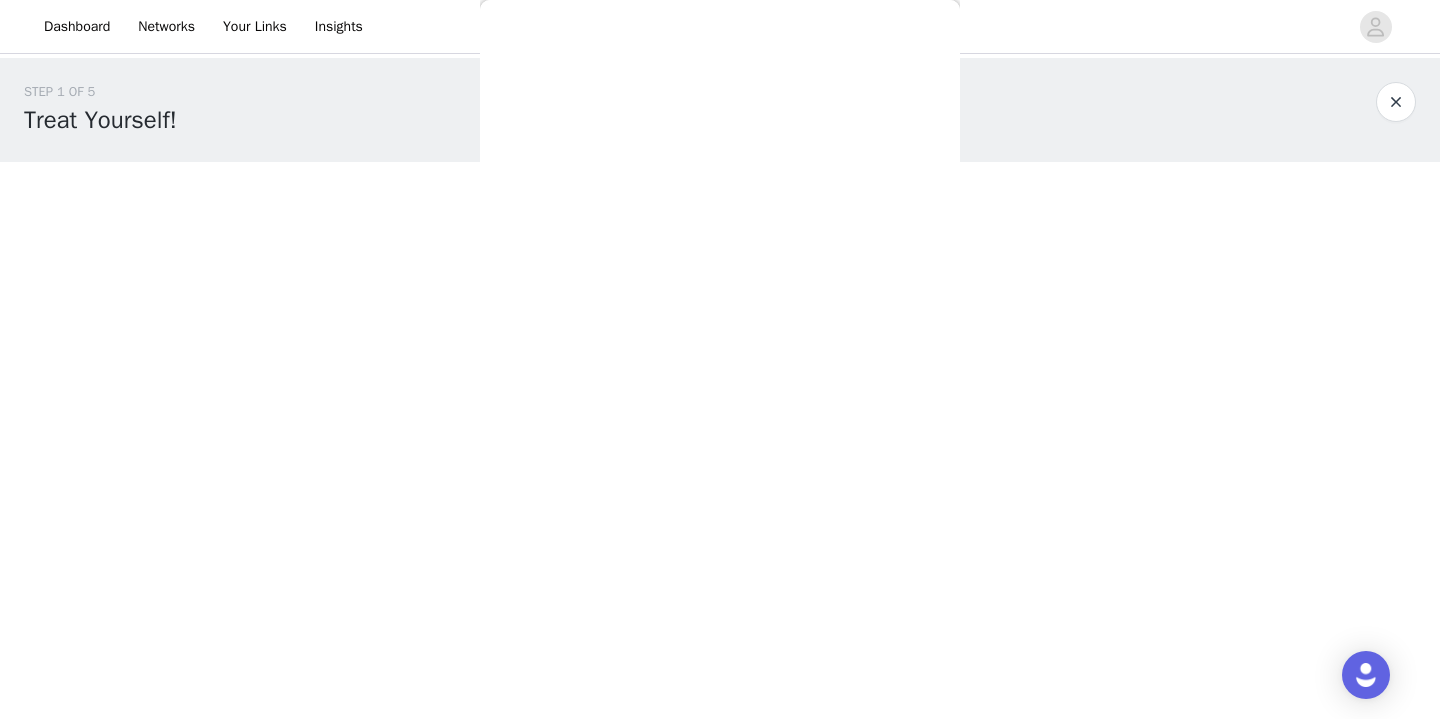 scroll, scrollTop: 195, scrollLeft: 0, axis: vertical 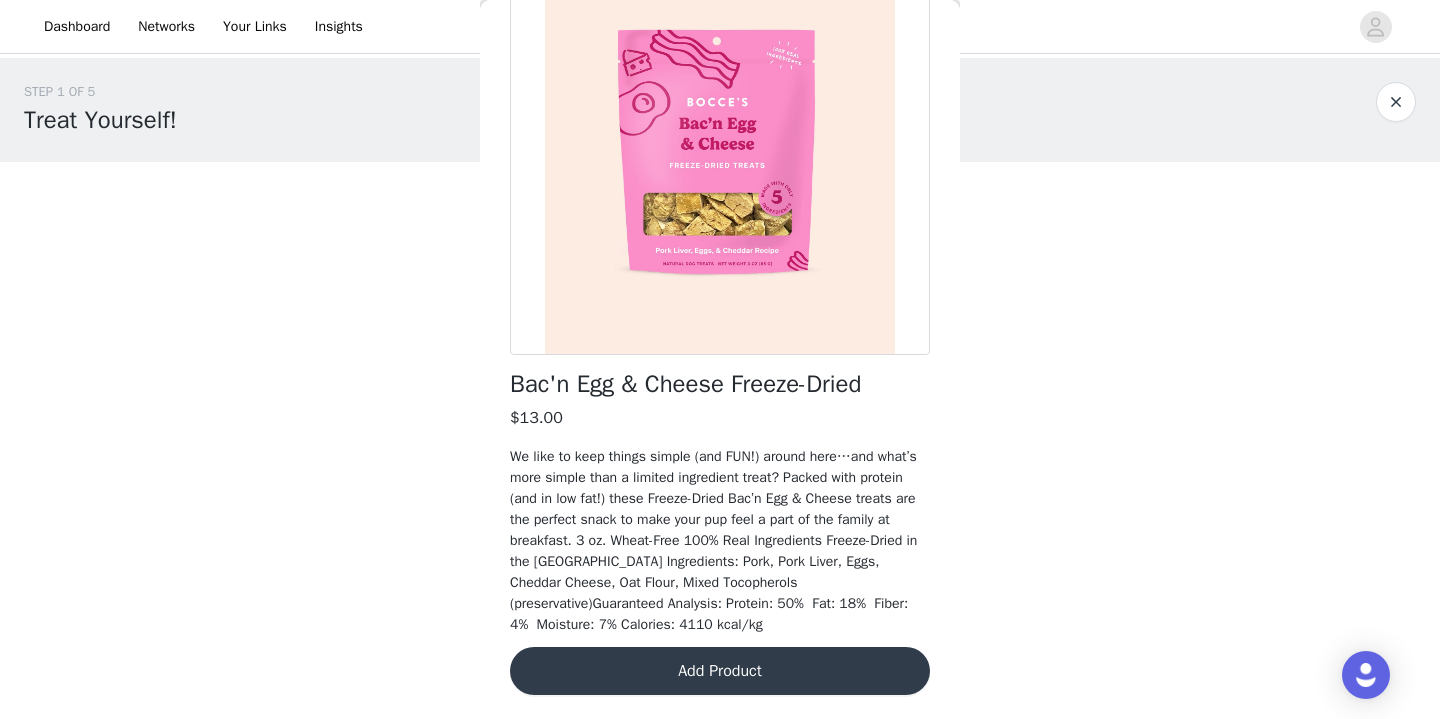 click on "Add Product" at bounding box center [720, 671] 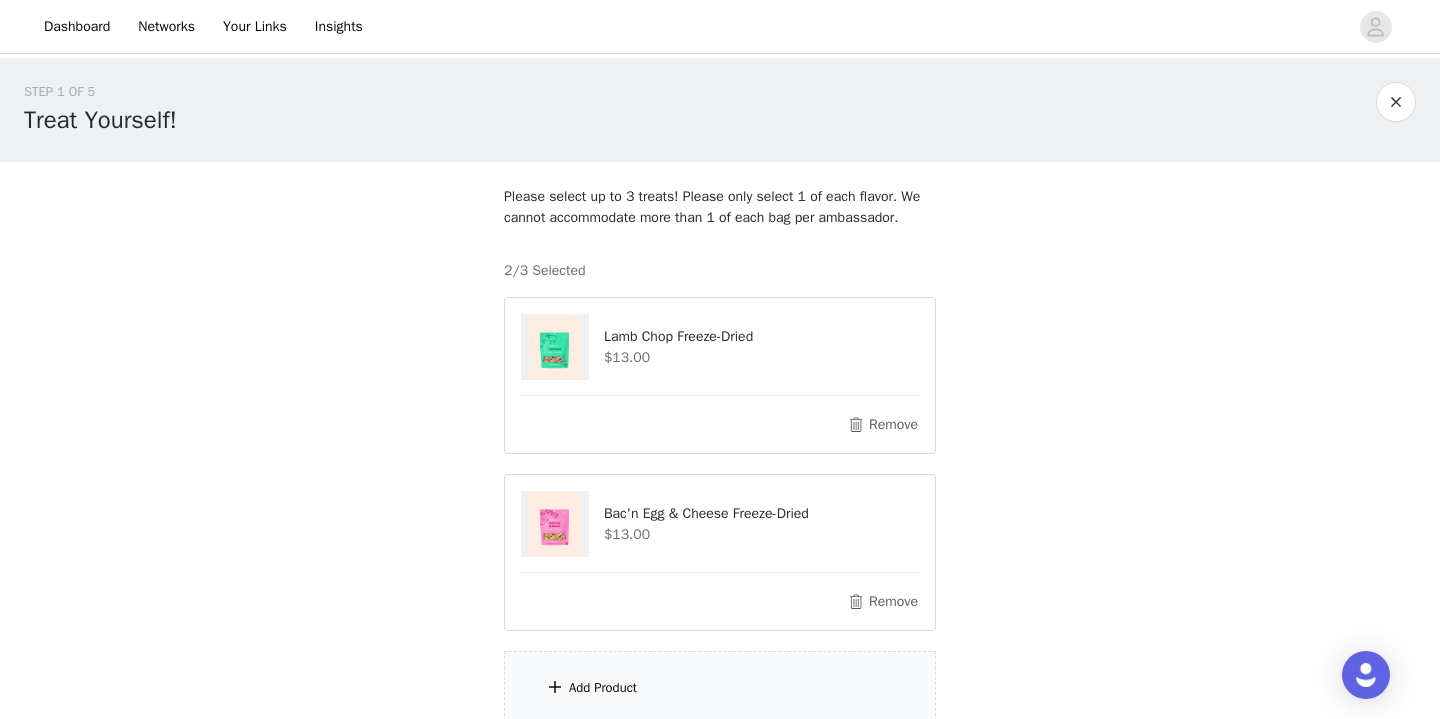 click on "Add Product" at bounding box center [720, 688] 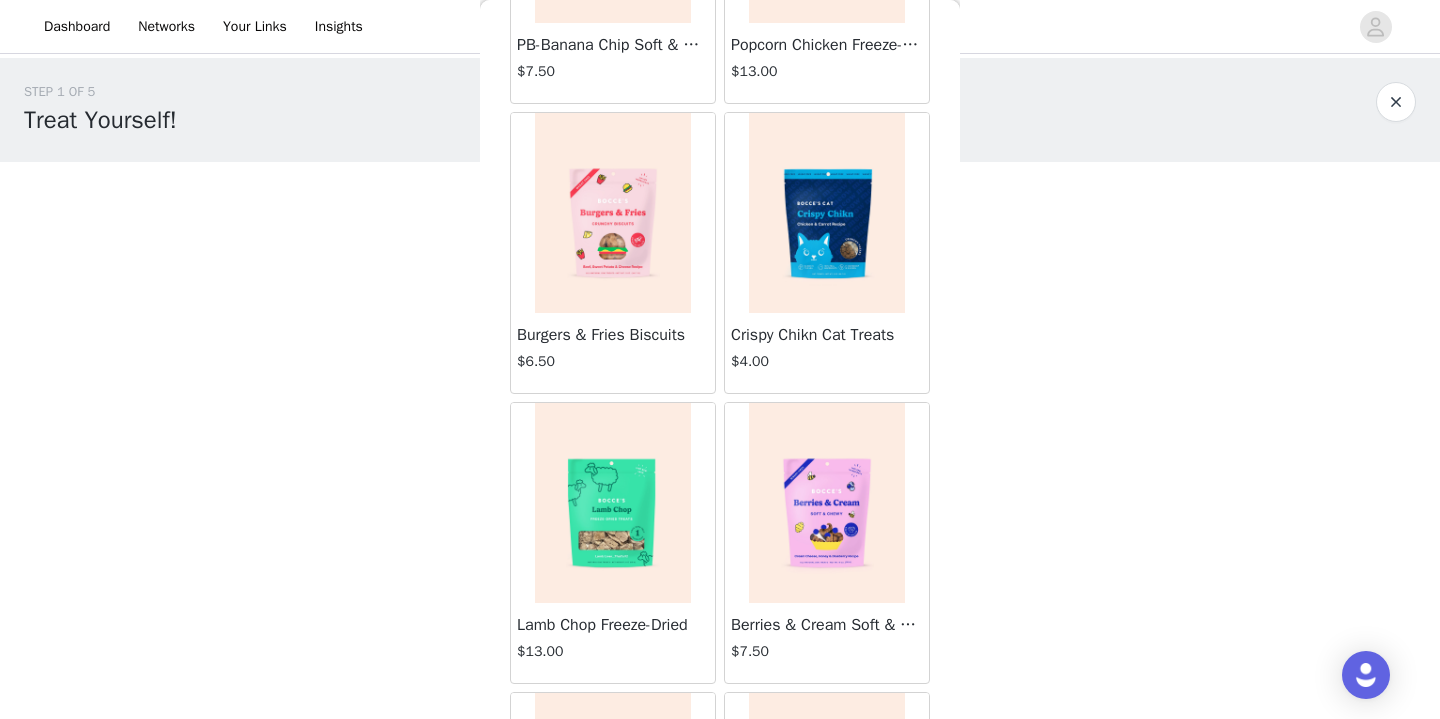 scroll, scrollTop: 1168, scrollLeft: 0, axis: vertical 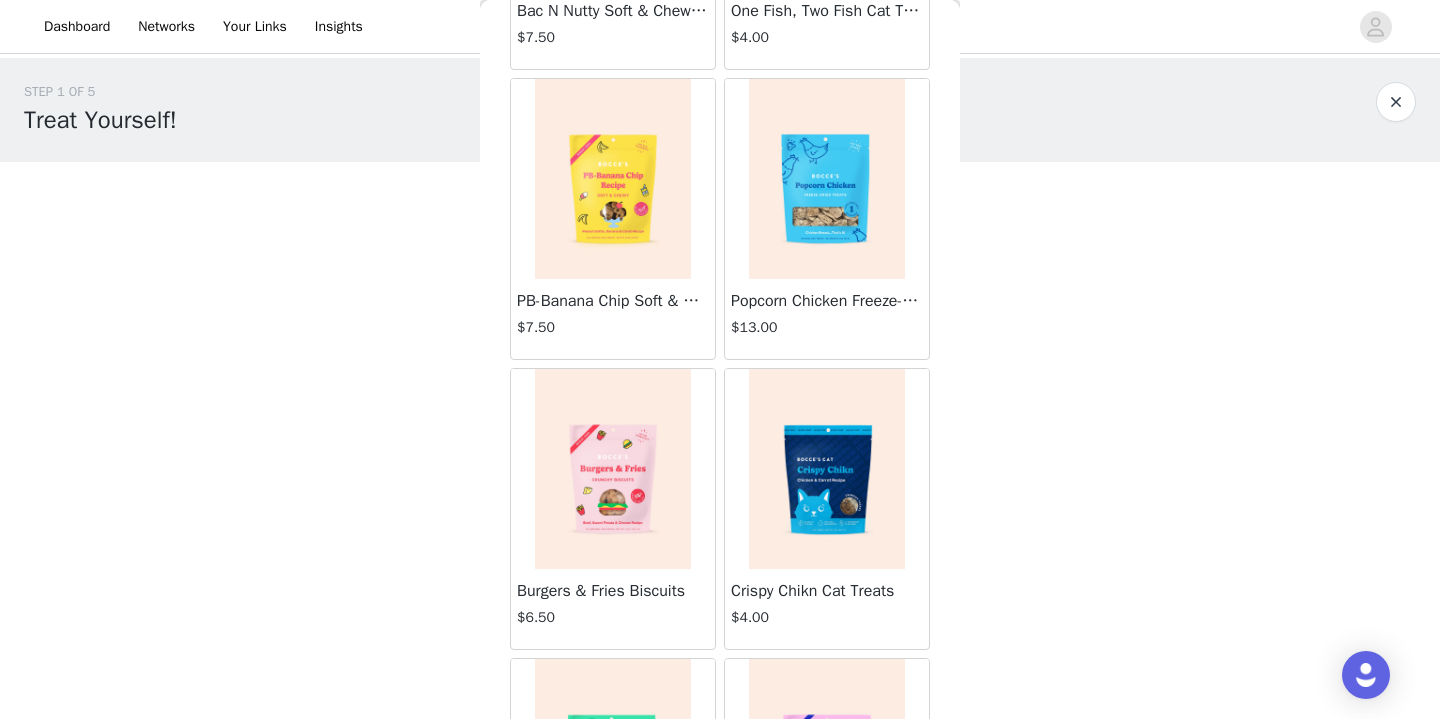 click at bounding box center [827, 179] 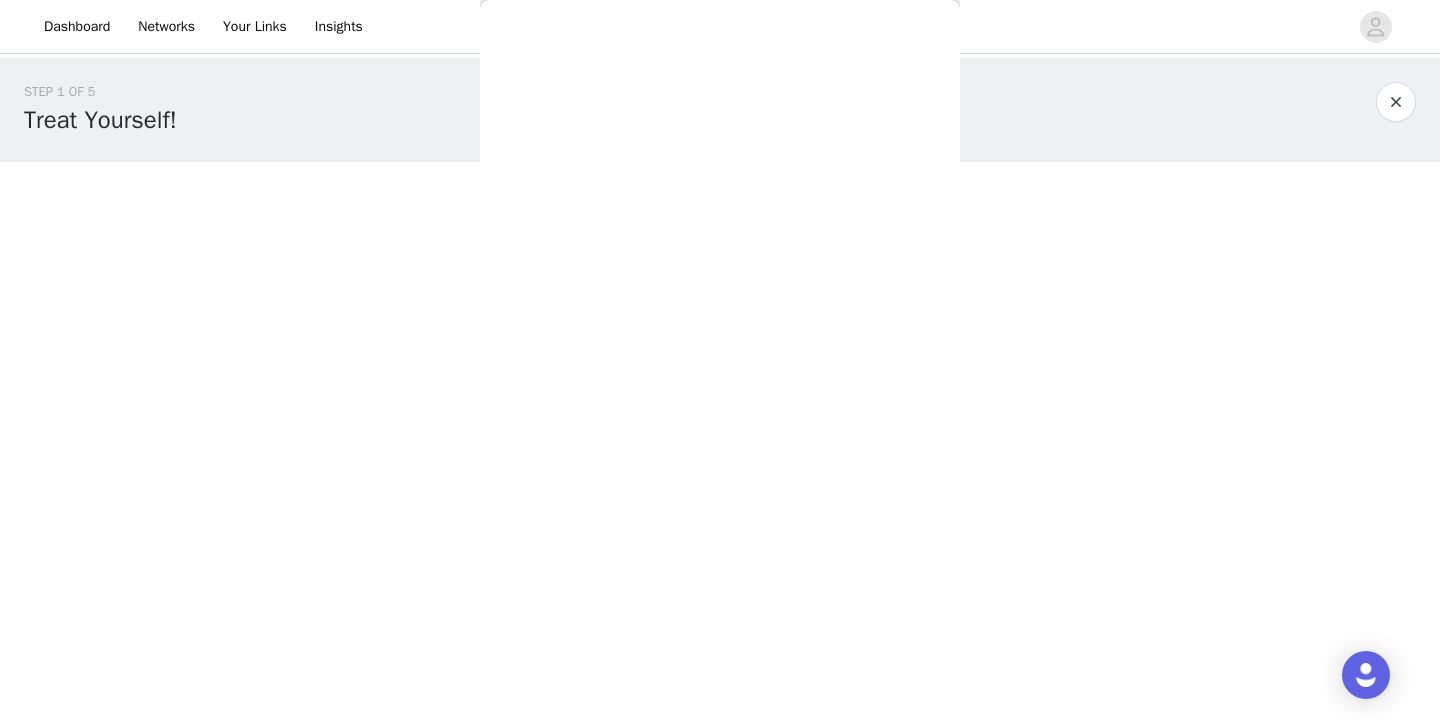 scroll, scrollTop: 174, scrollLeft: 0, axis: vertical 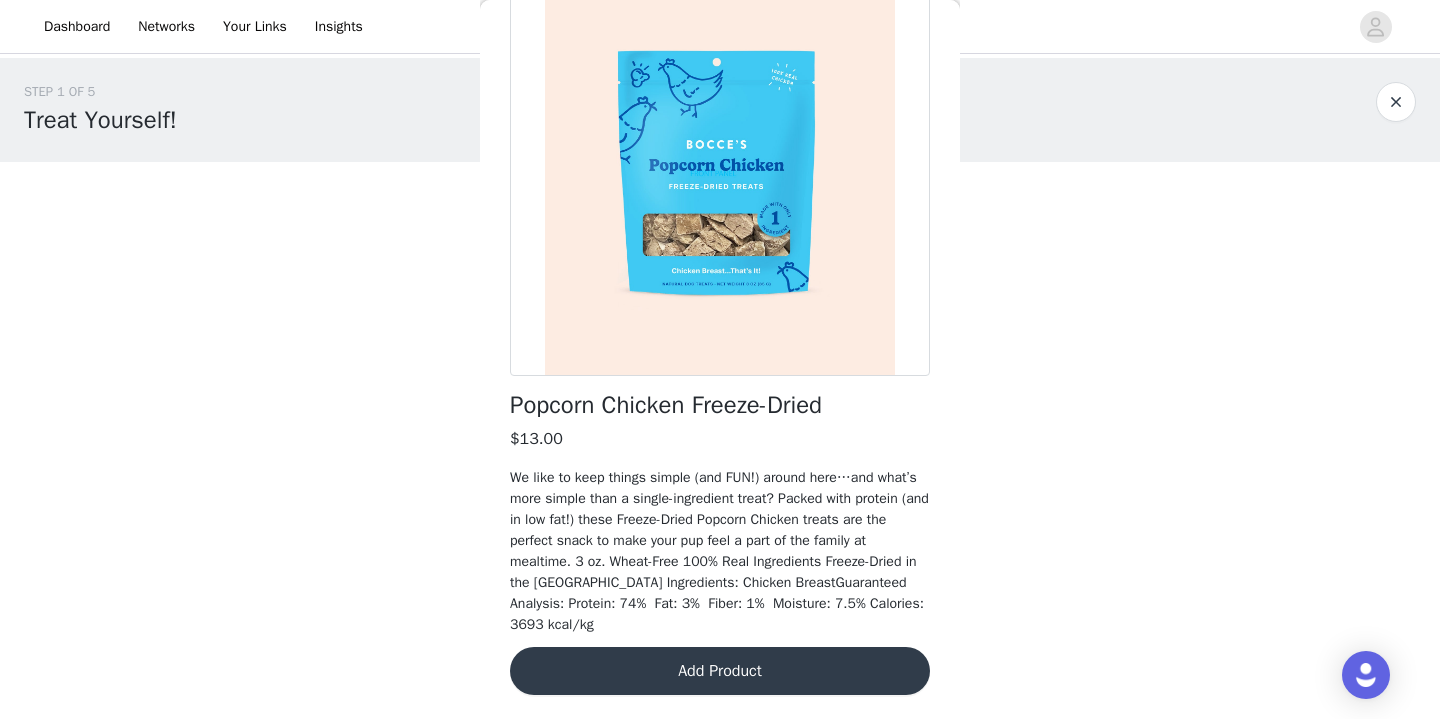 click on "Add Product" at bounding box center [720, 671] 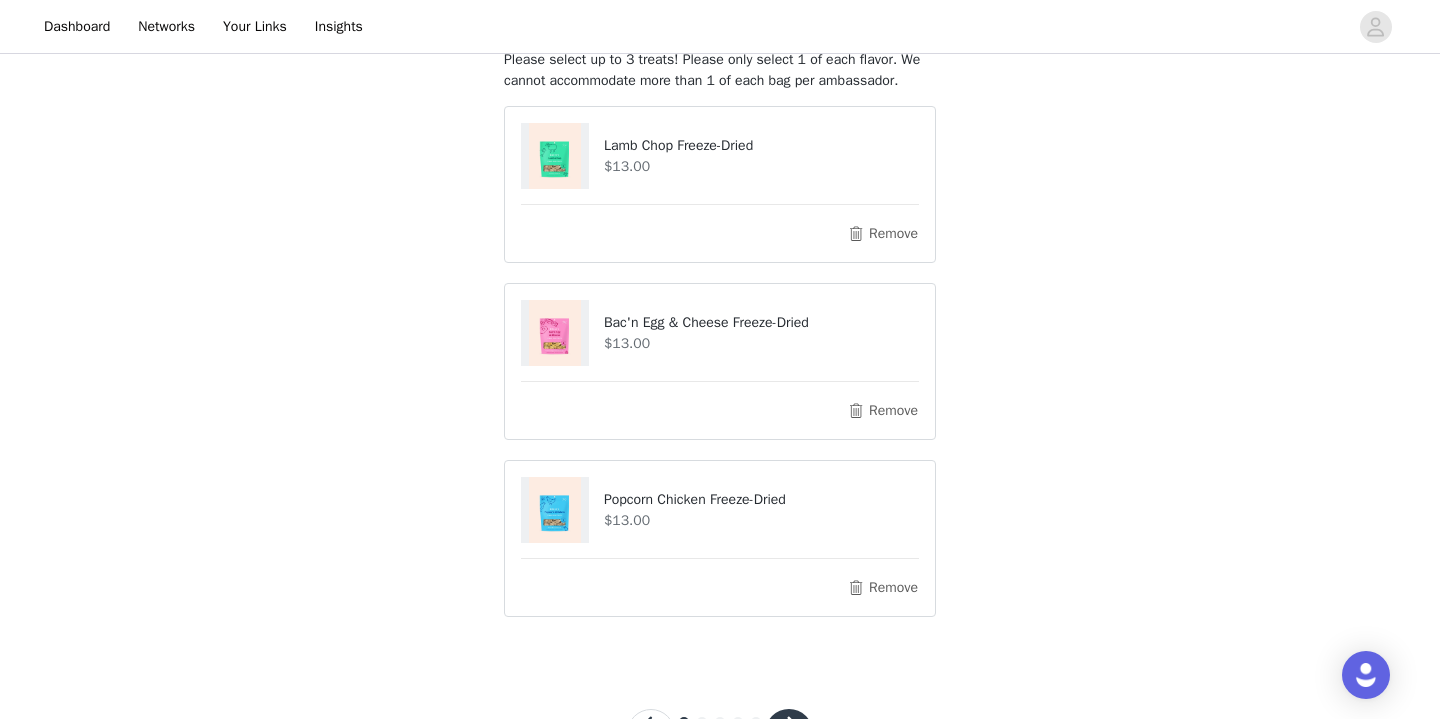 scroll, scrollTop: 222, scrollLeft: 0, axis: vertical 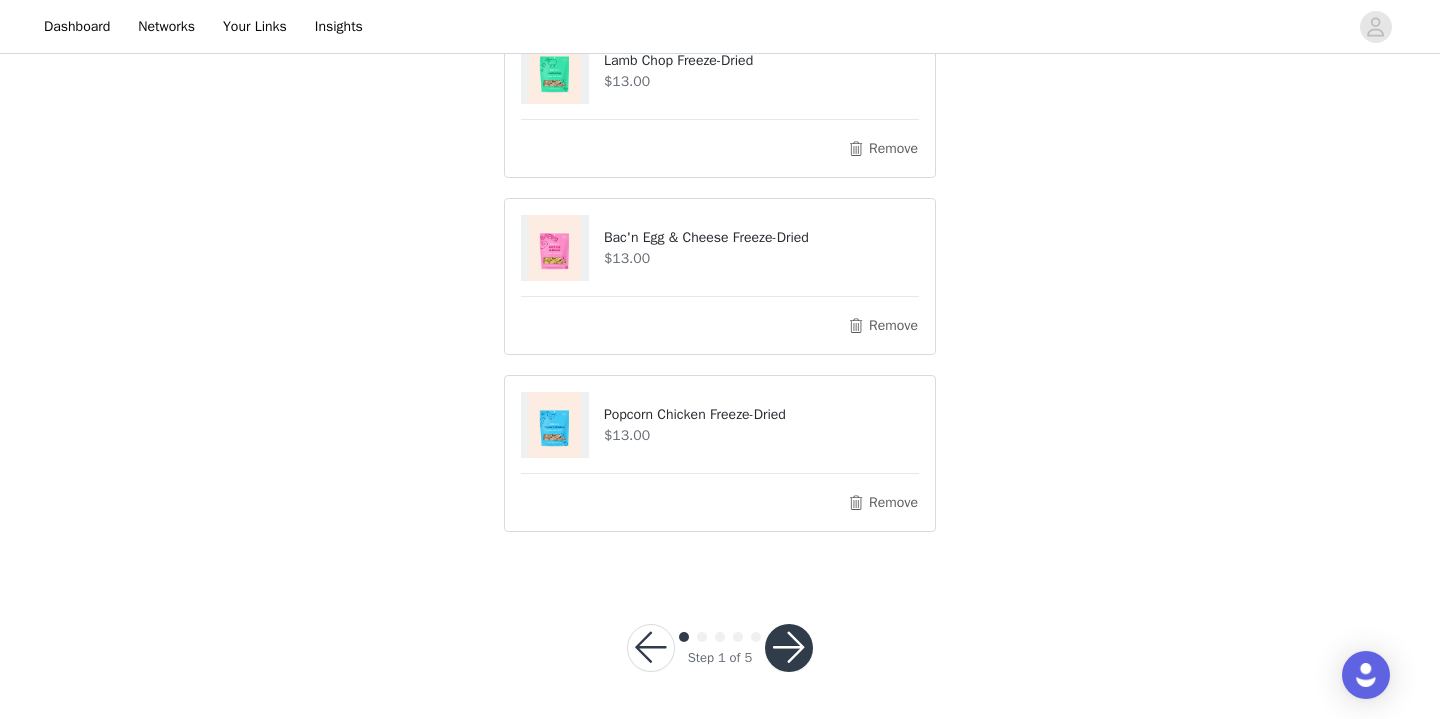 click at bounding box center [789, 648] 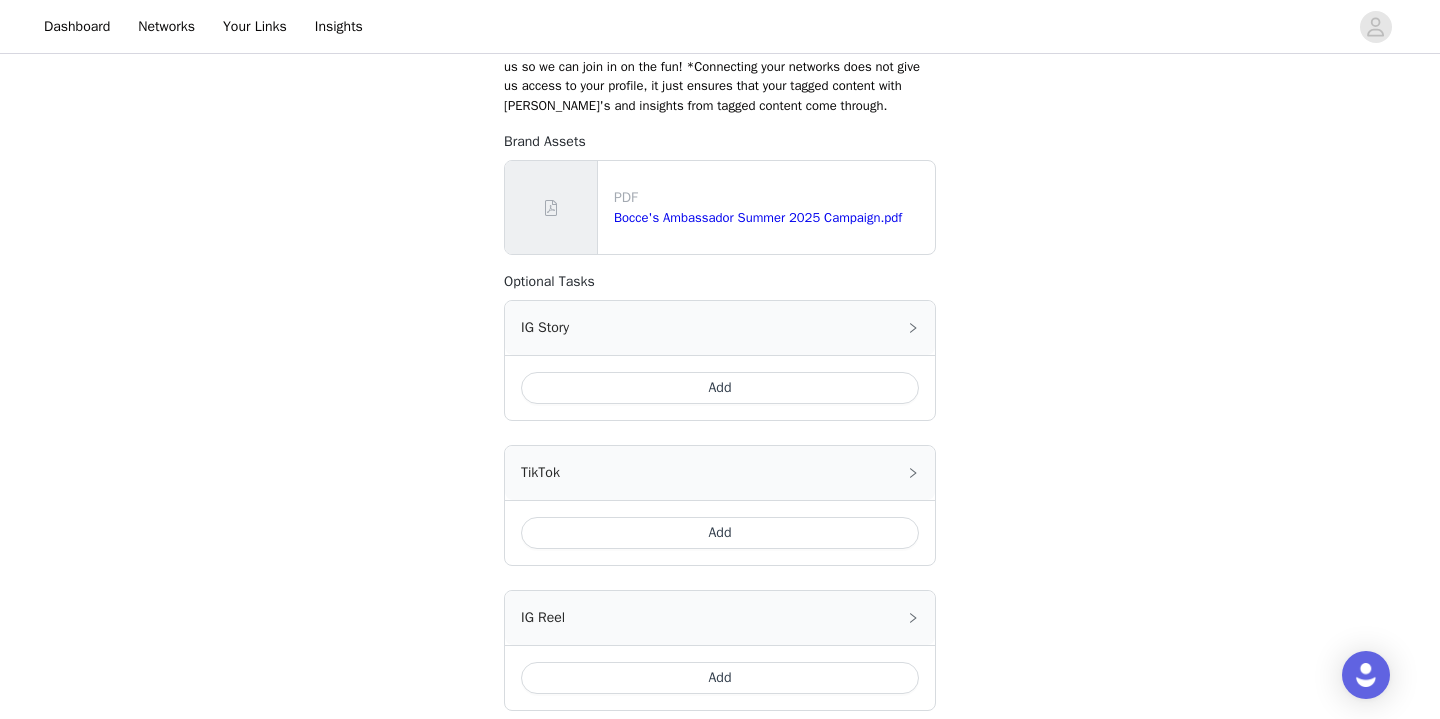 scroll, scrollTop: 306, scrollLeft: 0, axis: vertical 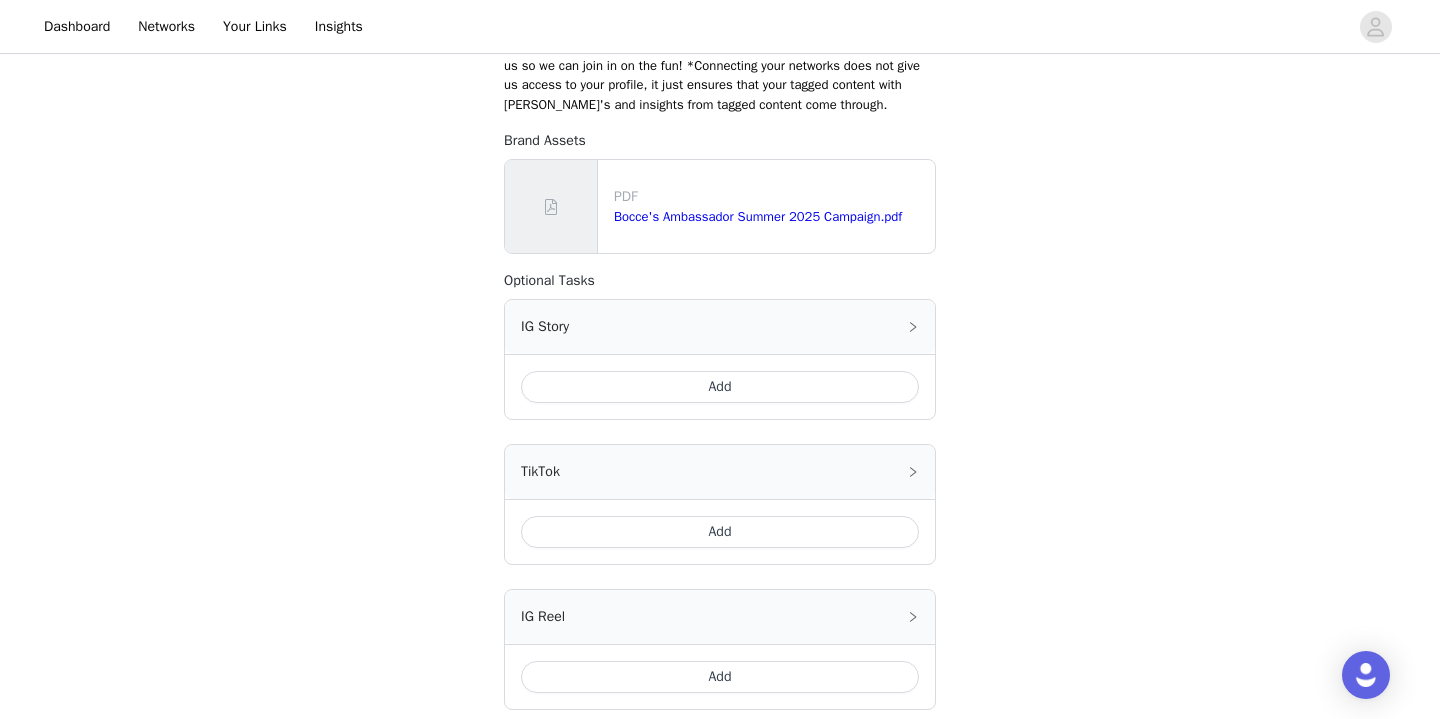 click on "Add" at bounding box center (720, 387) 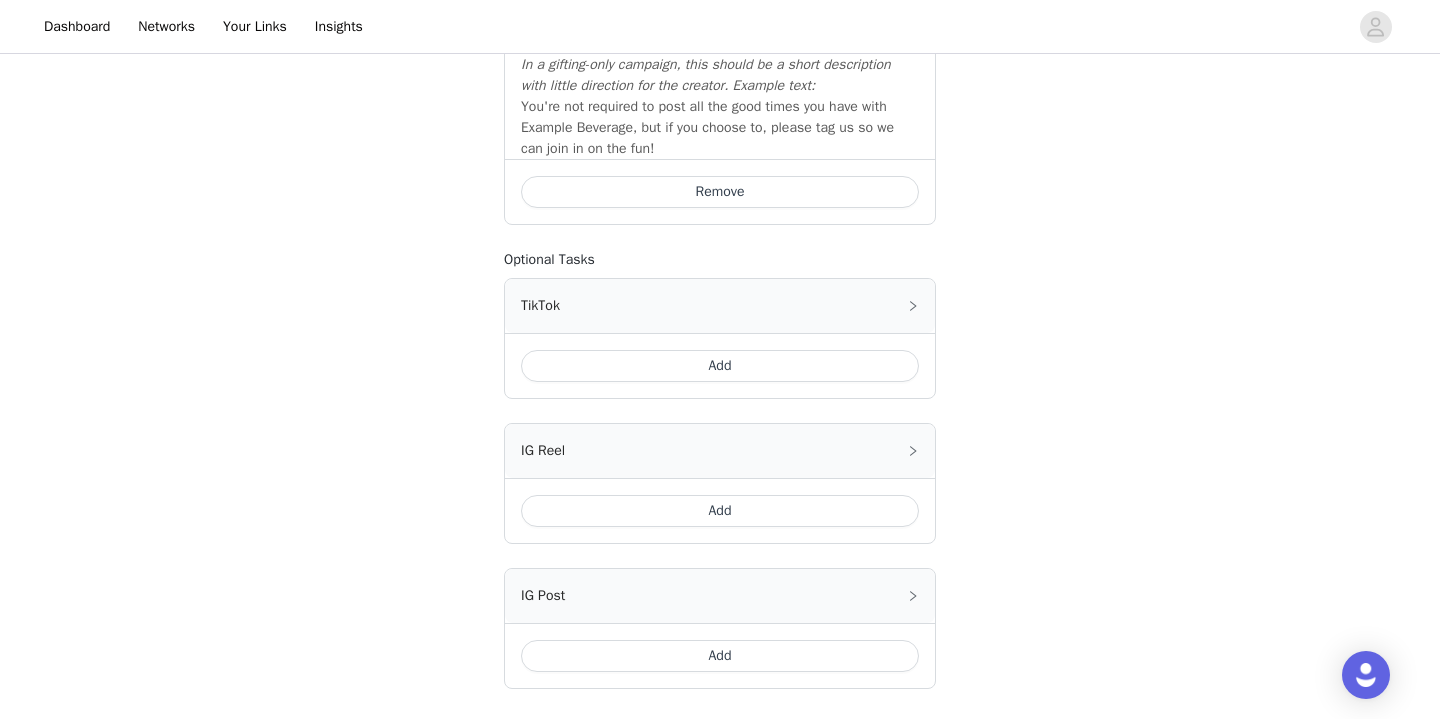 scroll, scrollTop: 862, scrollLeft: 0, axis: vertical 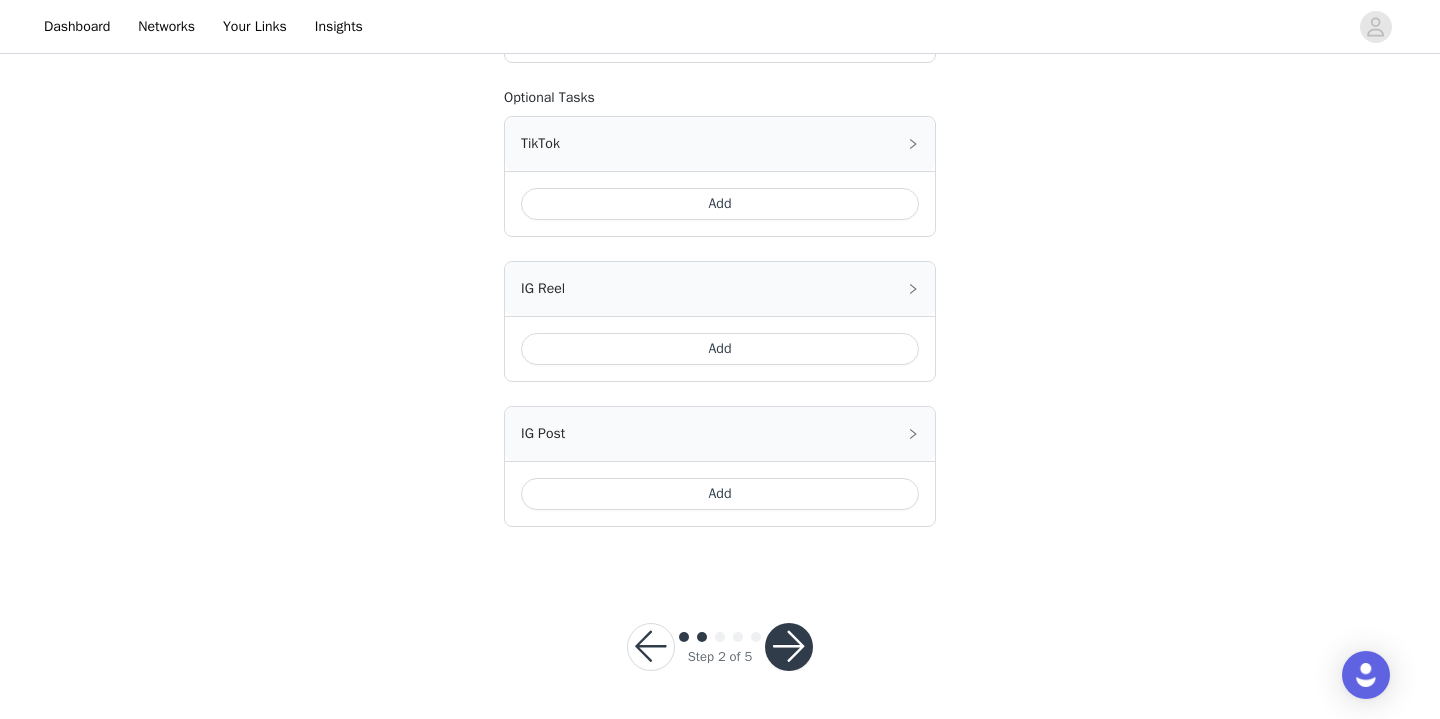 click at bounding box center (789, 647) 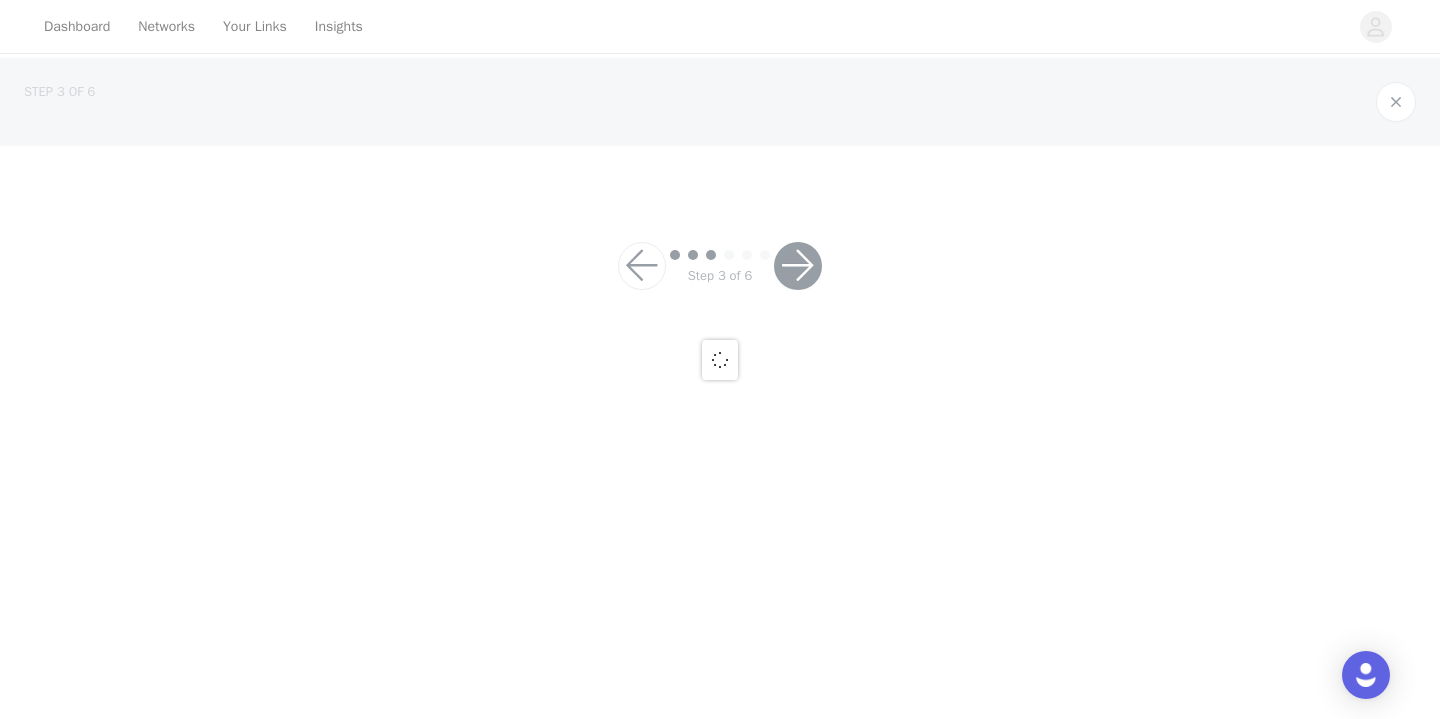 scroll, scrollTop: 0, scrollLeft: 0, axis: both 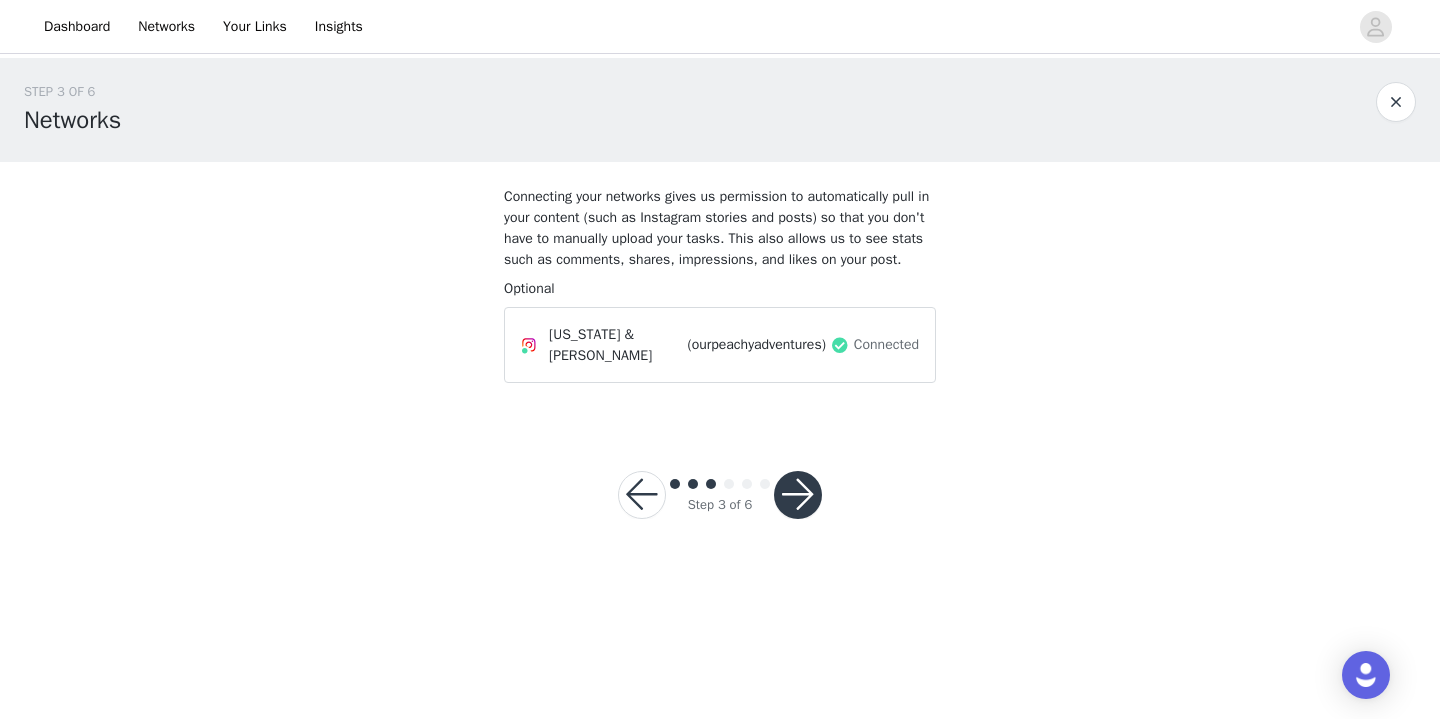 click at bounding box center [798, 495] 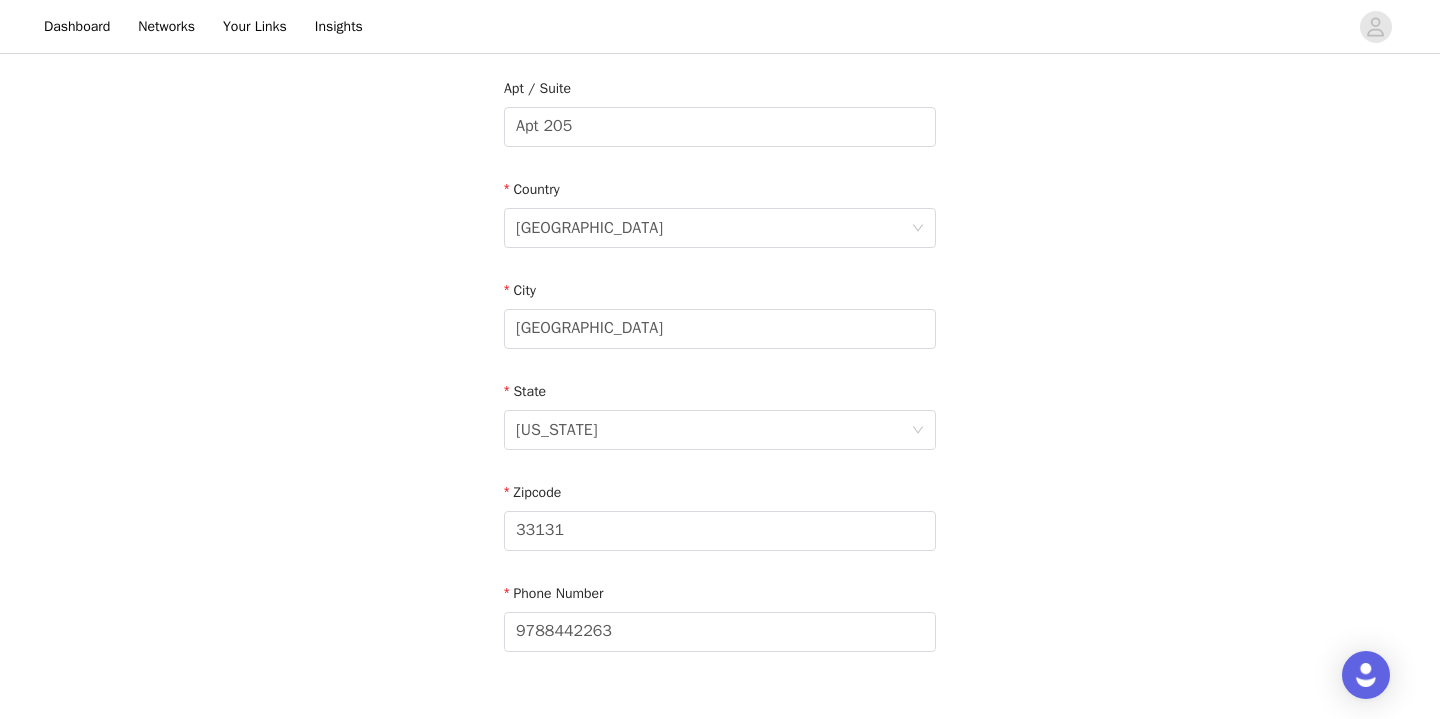 scroll, scrollTop: 644, scrollLeft: 0, axis: vertical 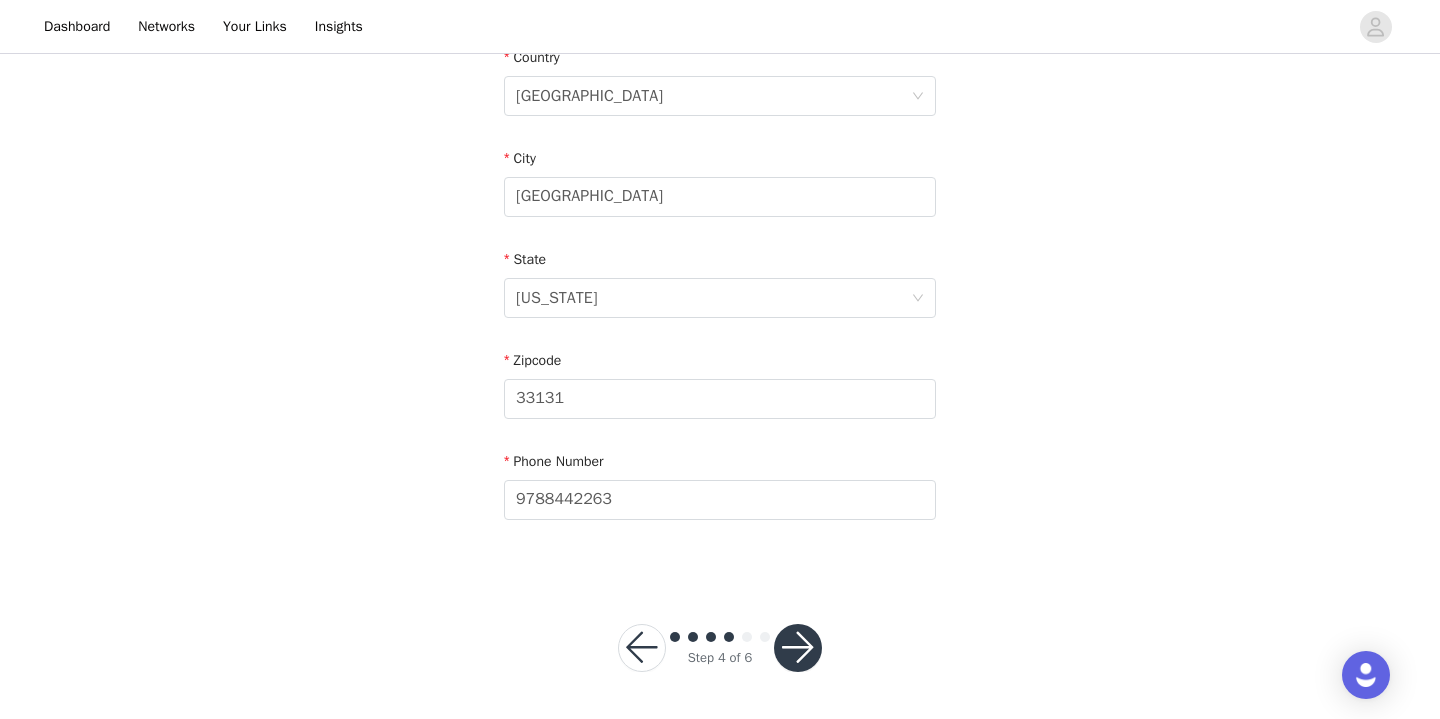click at bounding box center (798, 648) 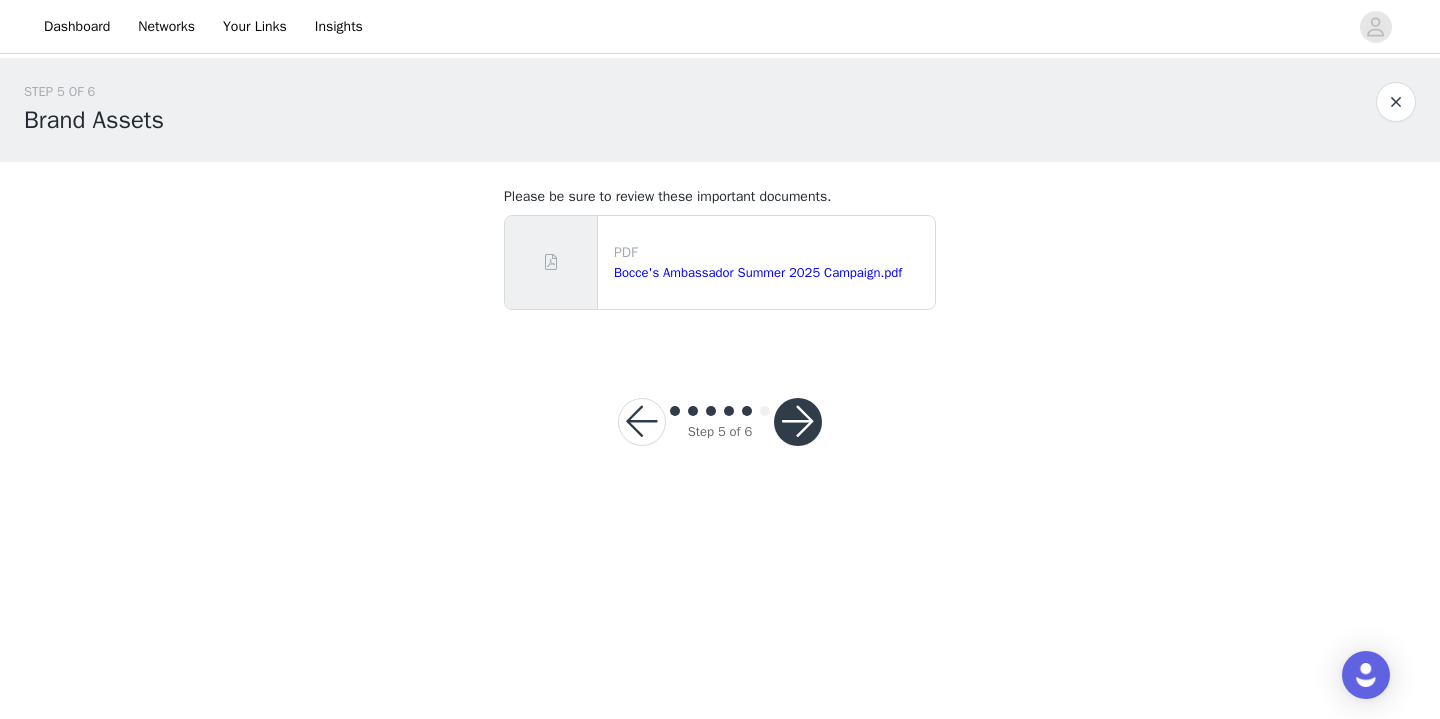 click at bounding box center (798, 422) 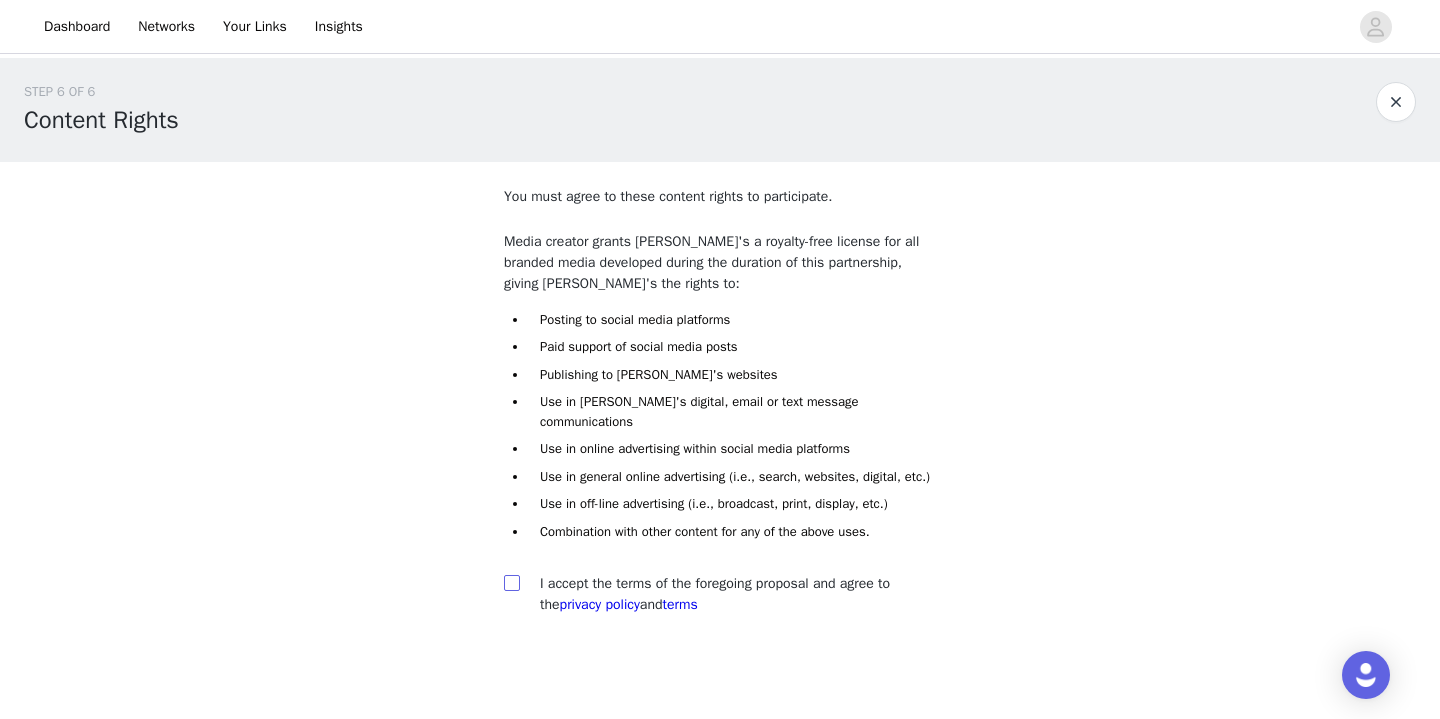 click at bounding box center (512, 583) 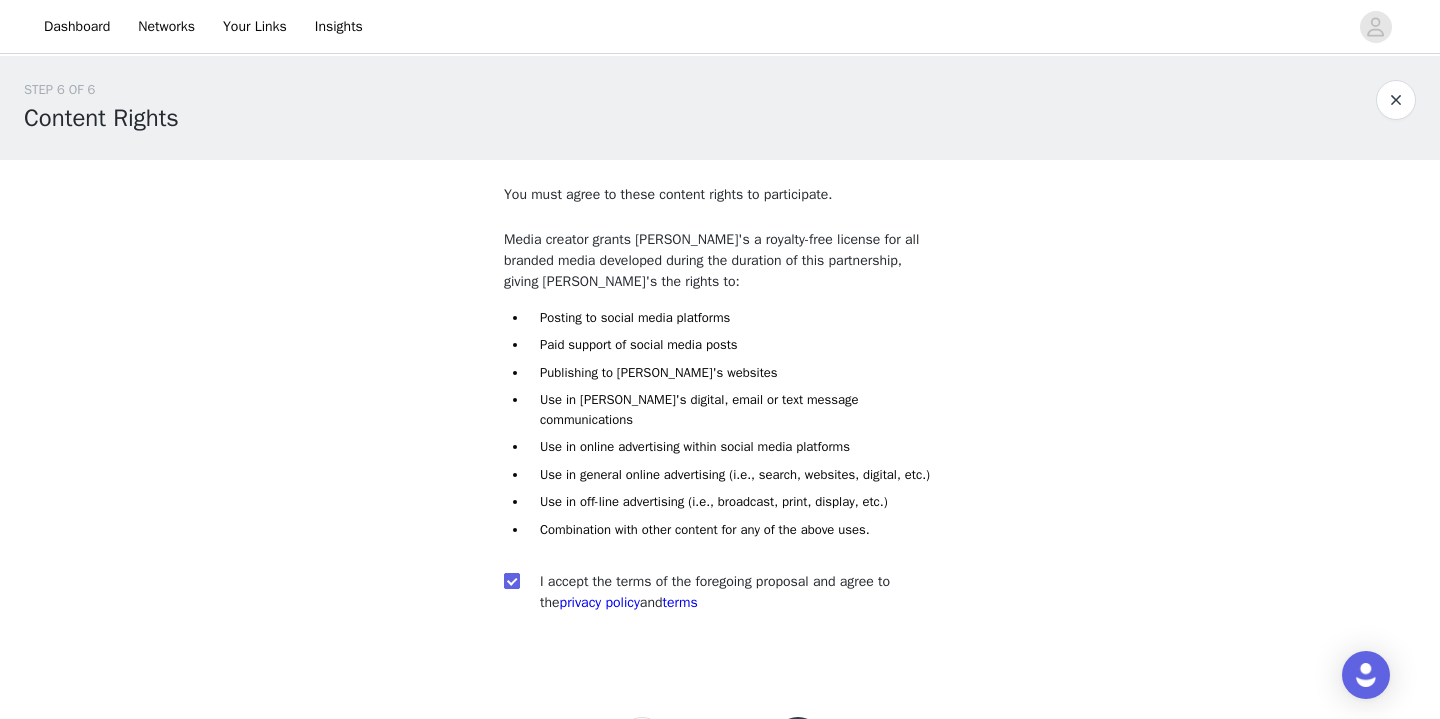 scroll, scrollTop: 96, scrollLeft: 0, axis: vertical 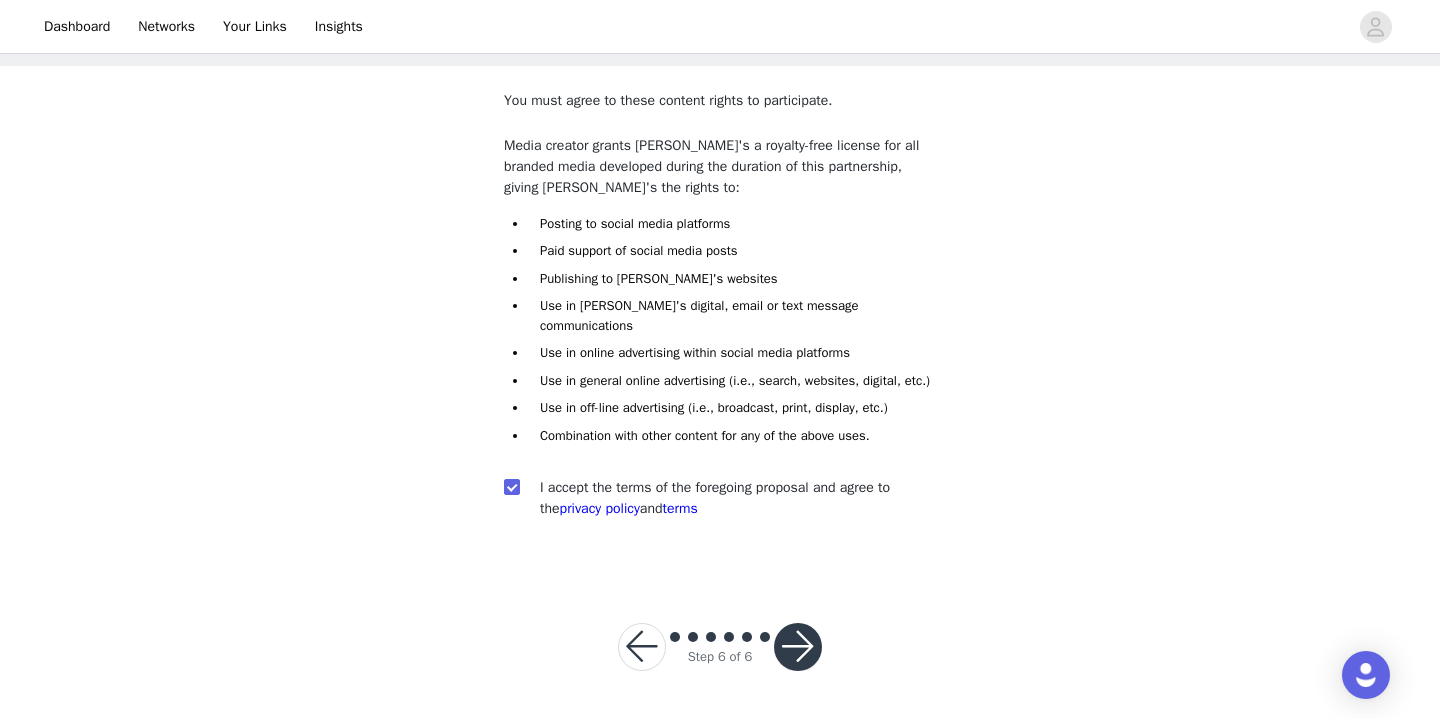click on "Step 6 of 6" at bounding box center [720, 647] 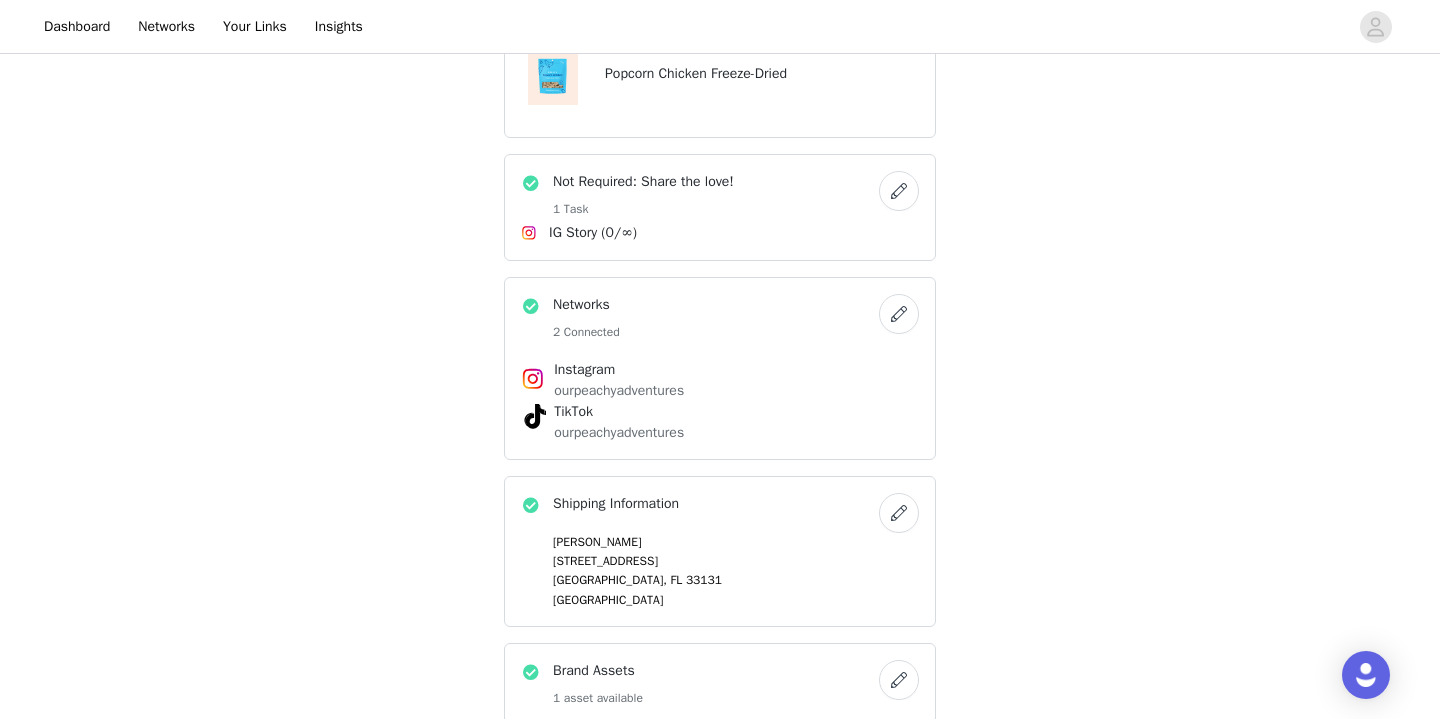 scroll, scrollTop: 1325, scrollLeft: 0, axis: vertical 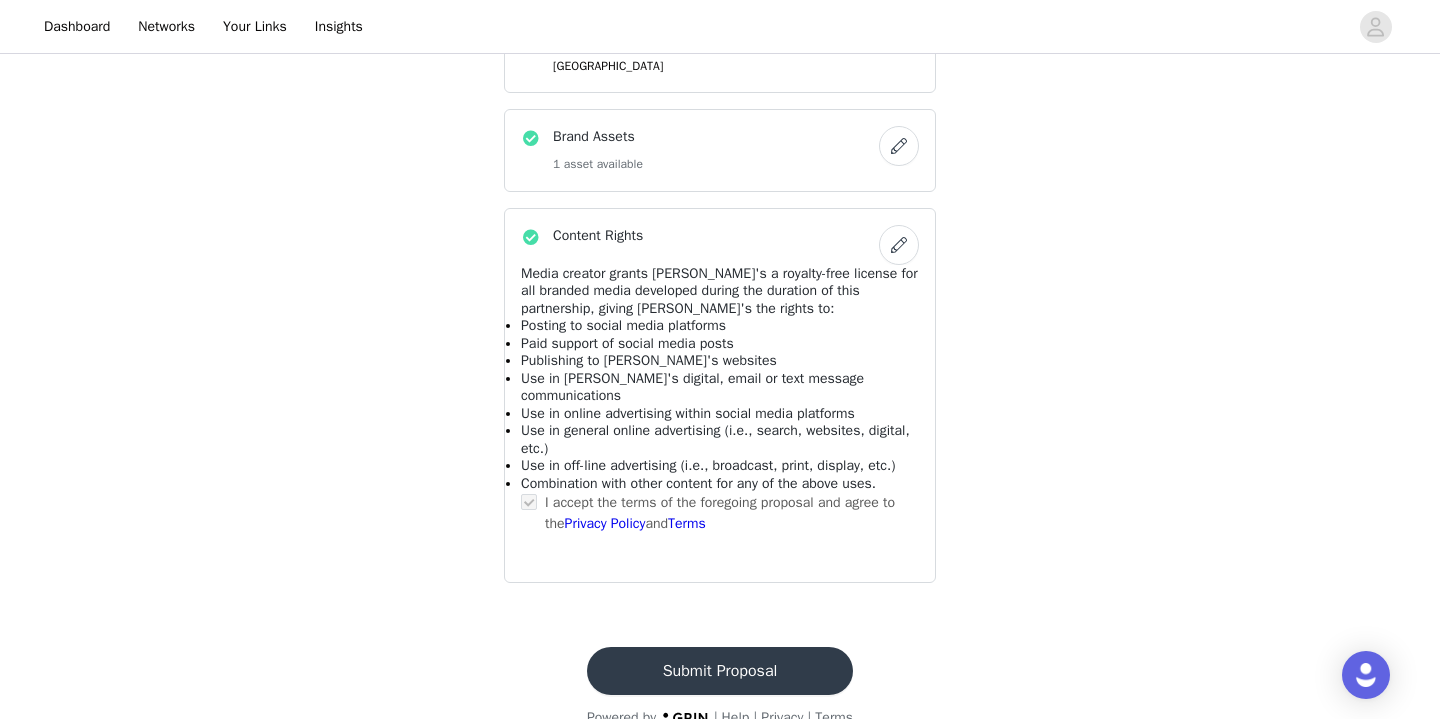 click on "Submit Proposal" at bounding box center [720, 671] 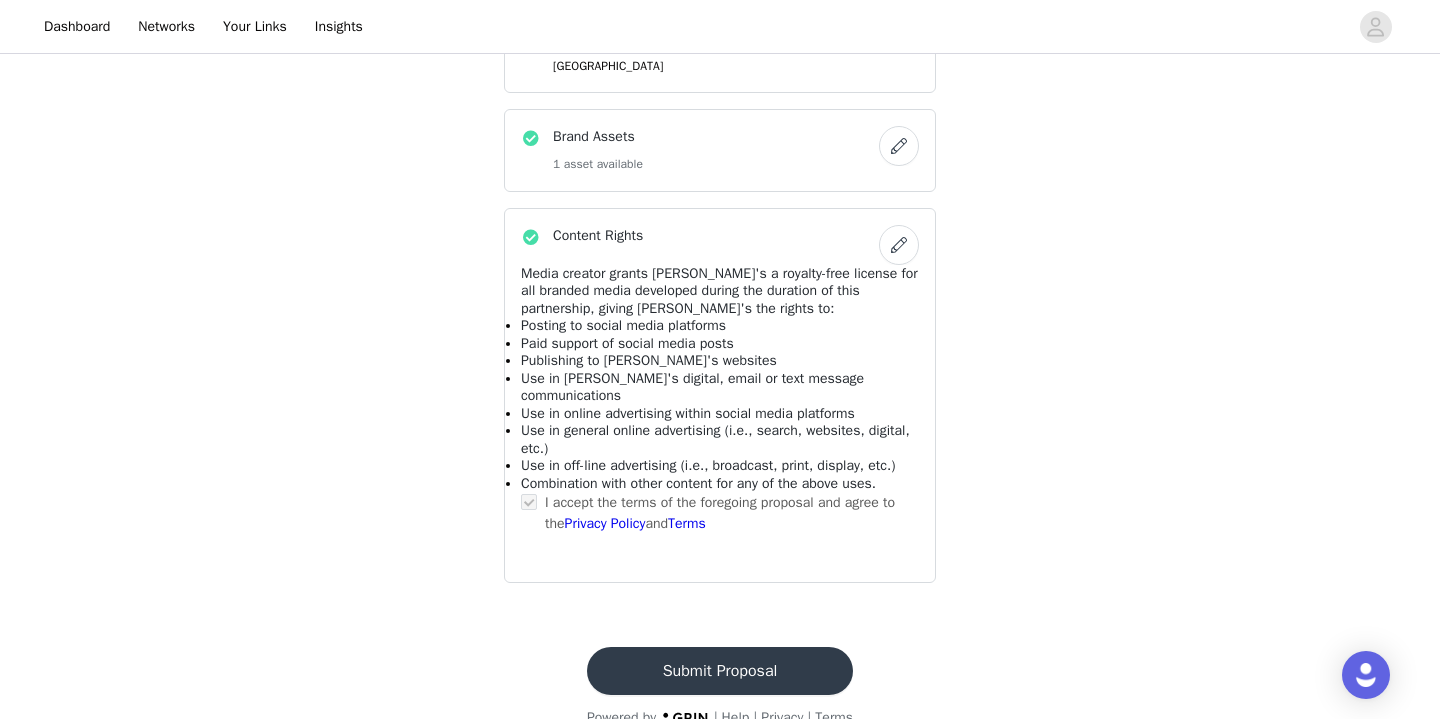 scroll, scrollTop: 0, scrollLeft: 0, axis: both 